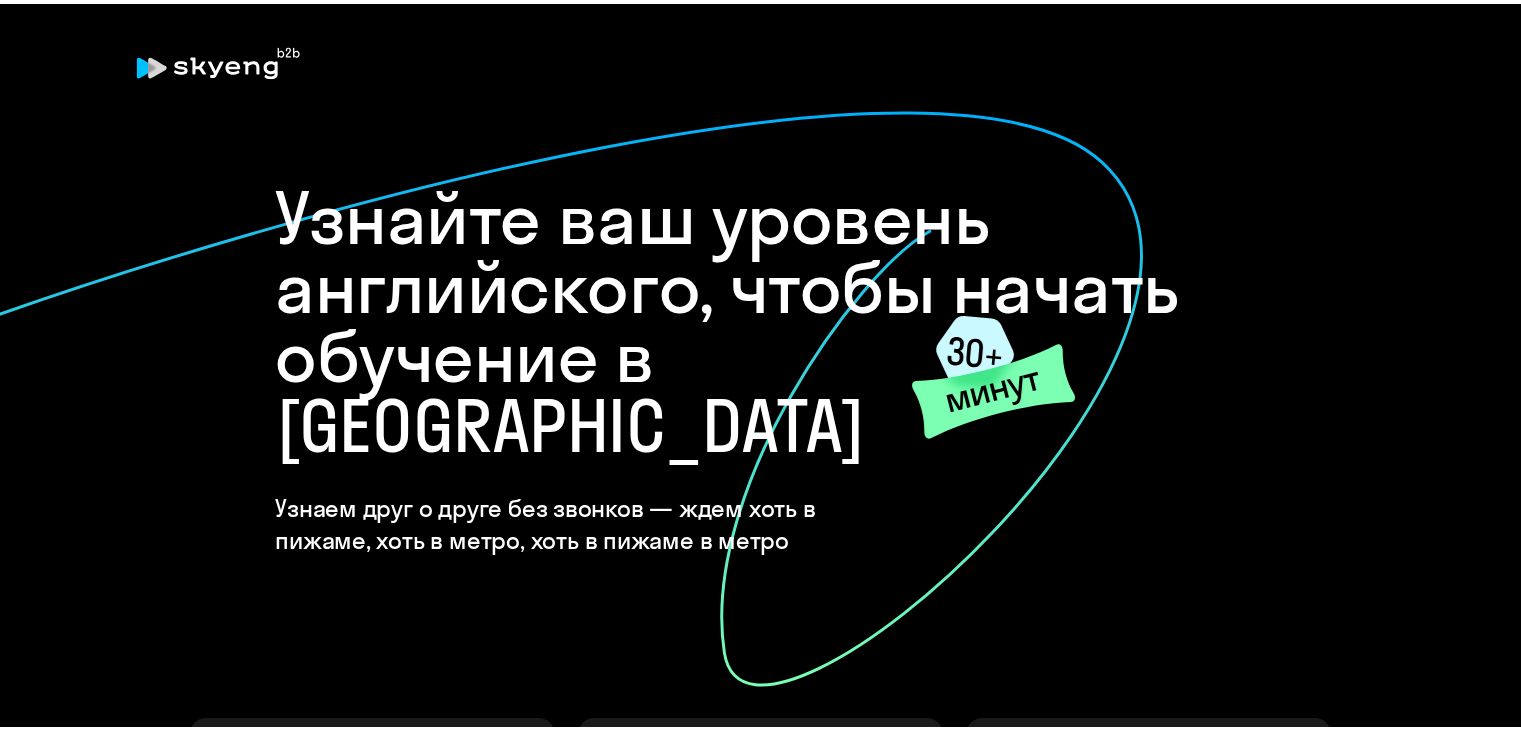 scroll, scrollTop: 0, scrollLeft: 0, axis: both 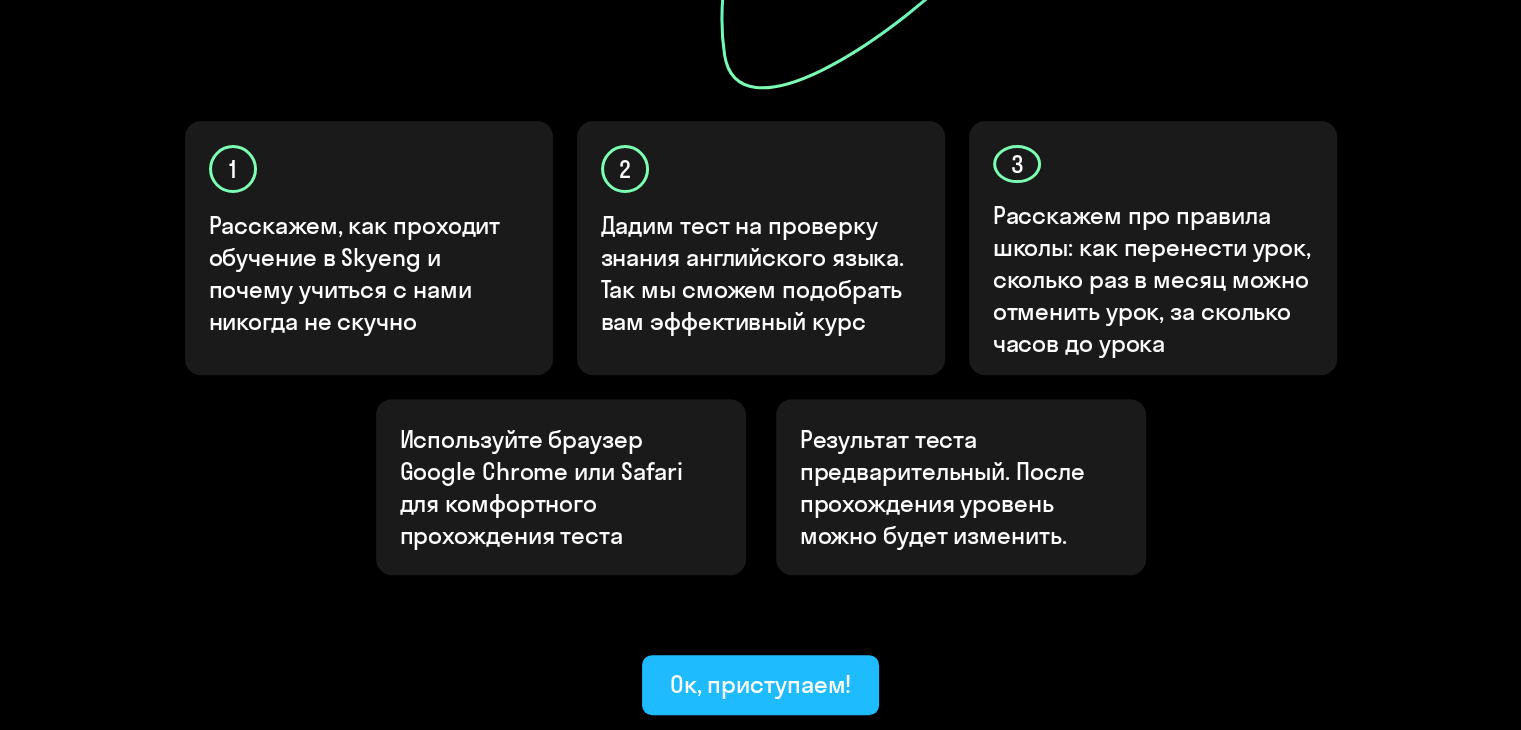 click on "Ок, приступаем!" 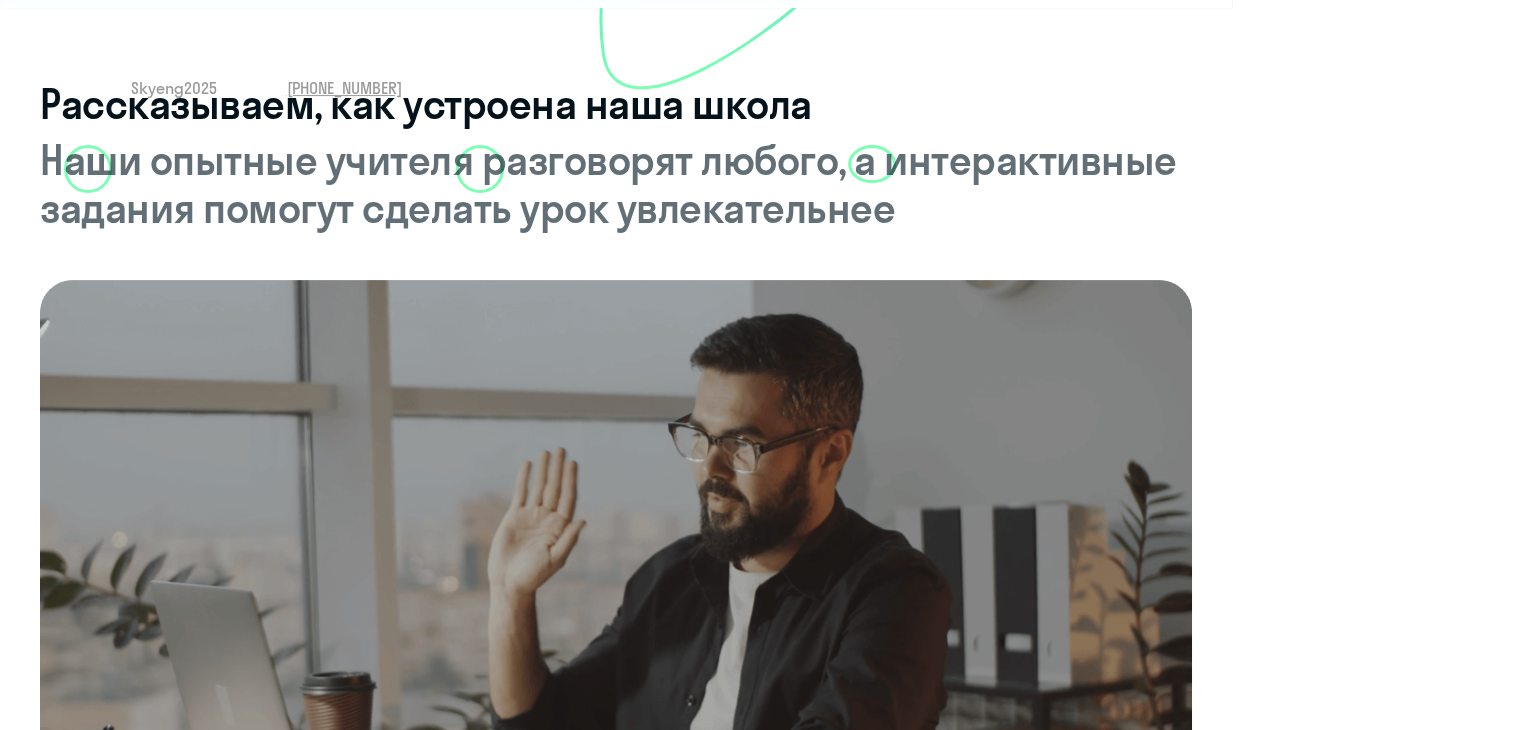 scroll, scrollTop: 0, scrollLeft: 0, axis: both 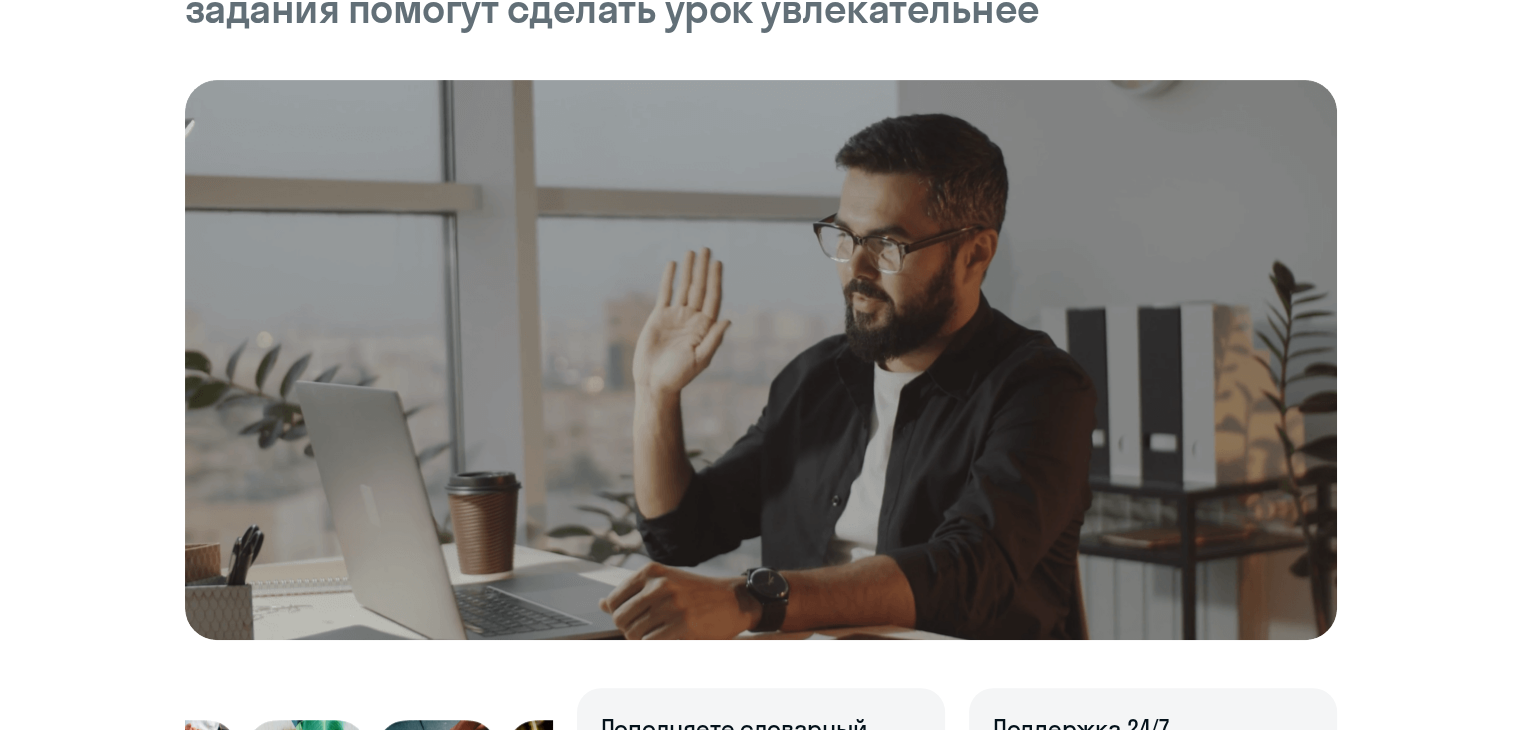 click 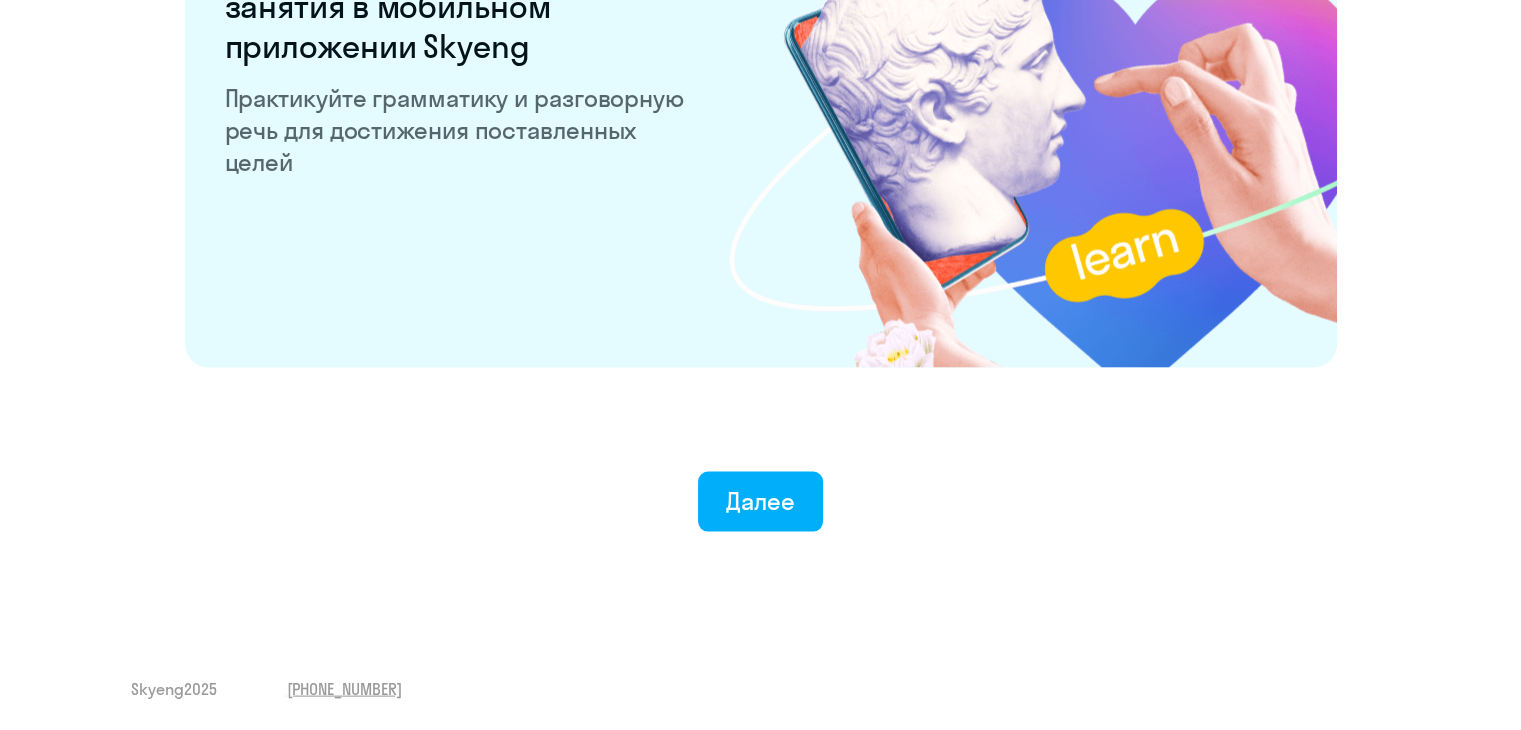 scroll, scrollTop: 3905, scrollLeft: 0, axis: vertical 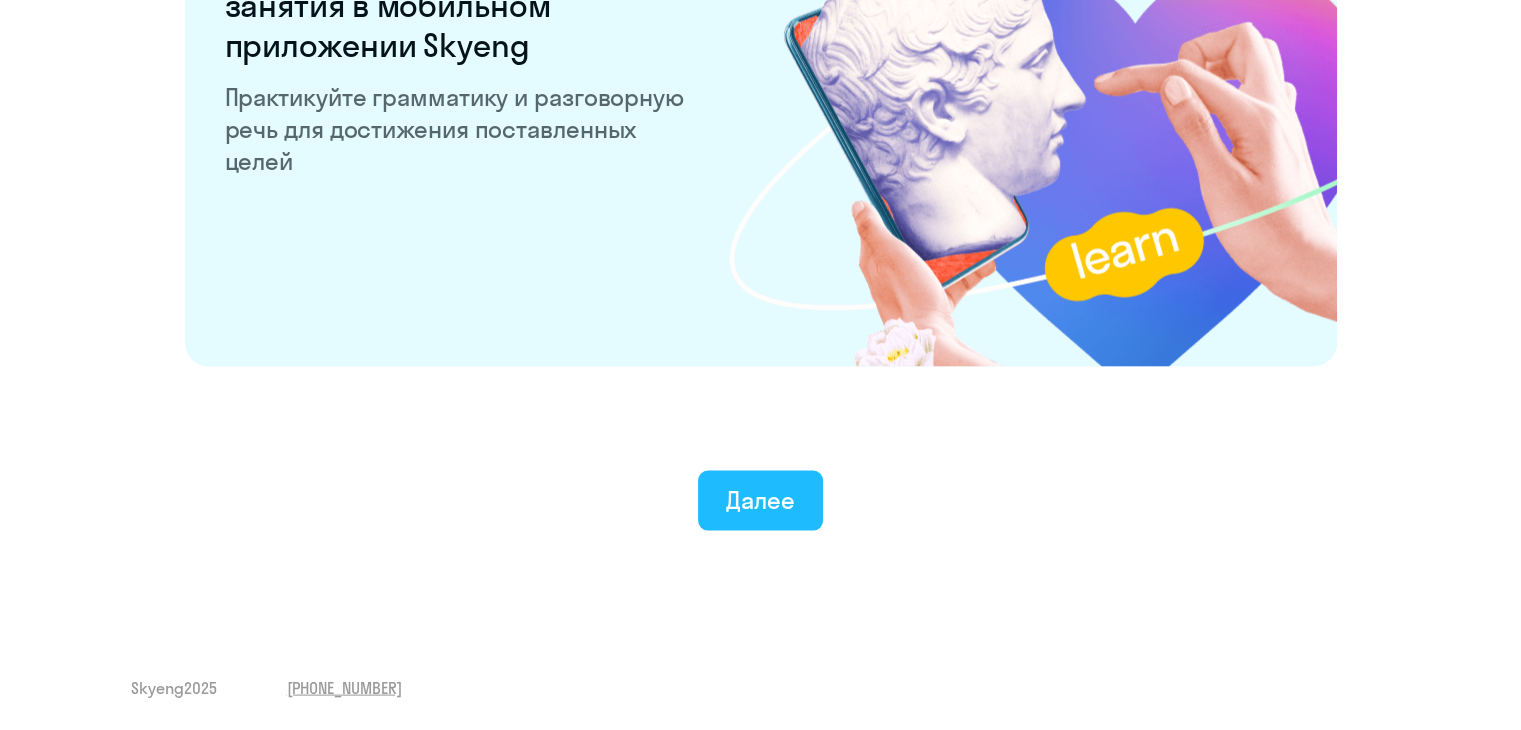 click on "Далее" 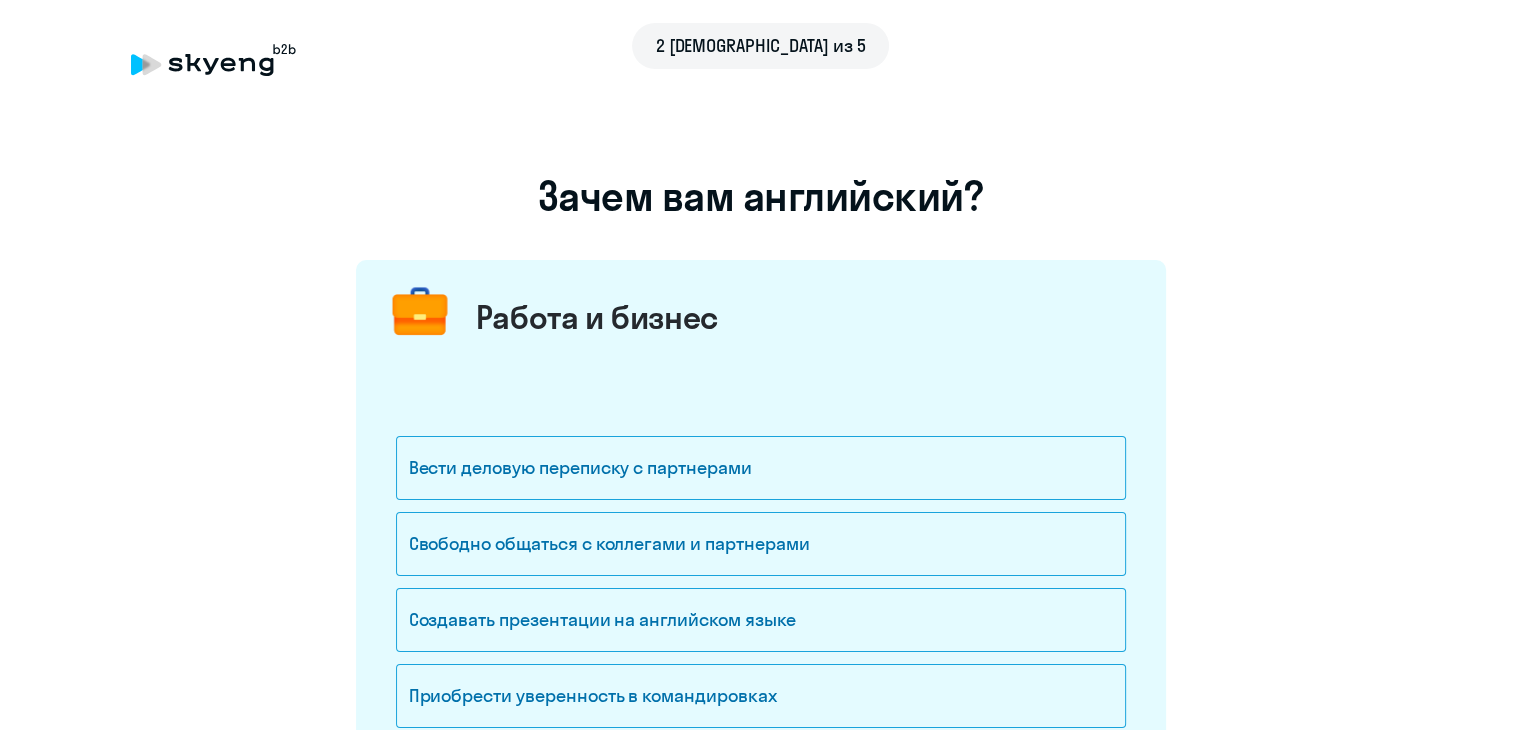 scroll, scrollTop: 300, scrollLeft: 0, axis: vertical 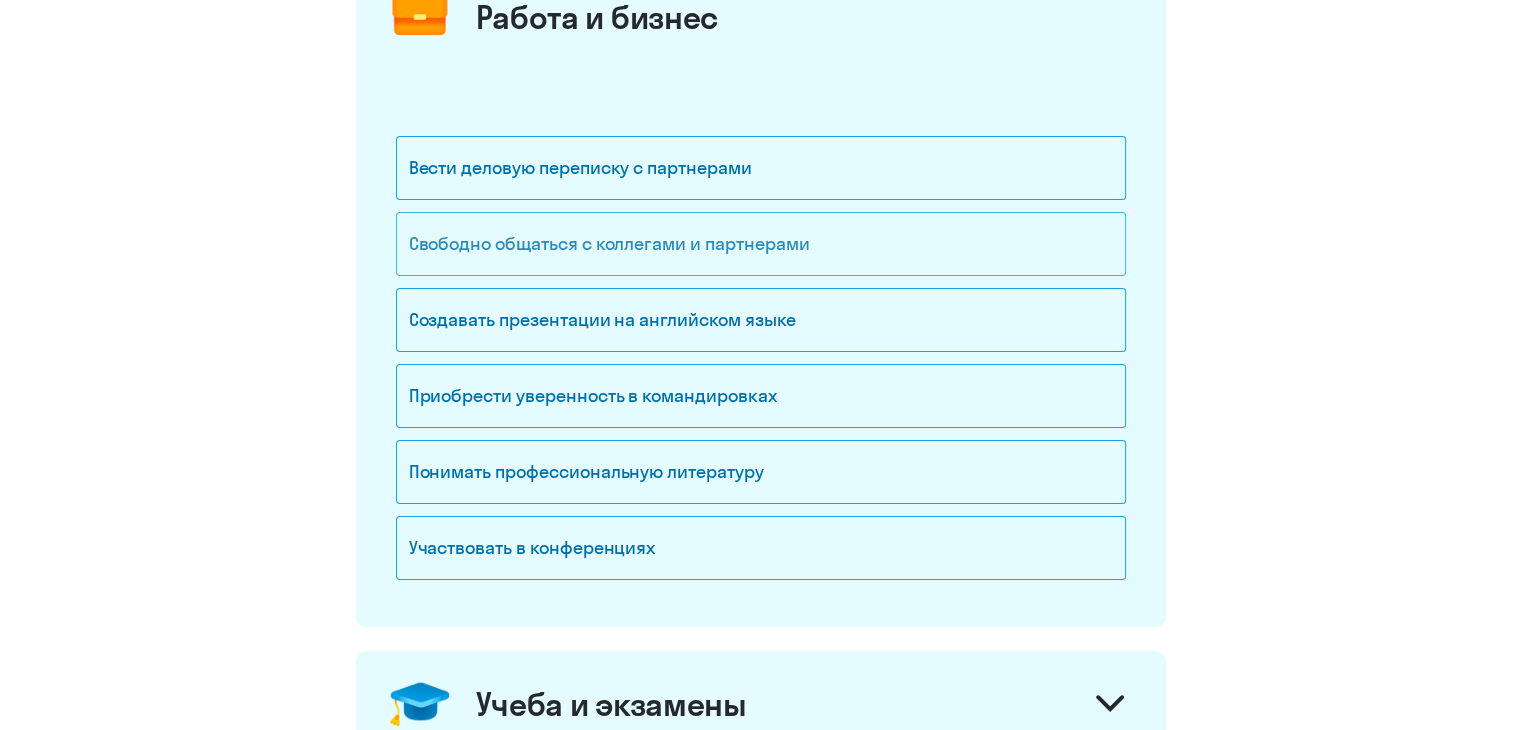 click on "Свободно общаться с коллегами и партнерами" 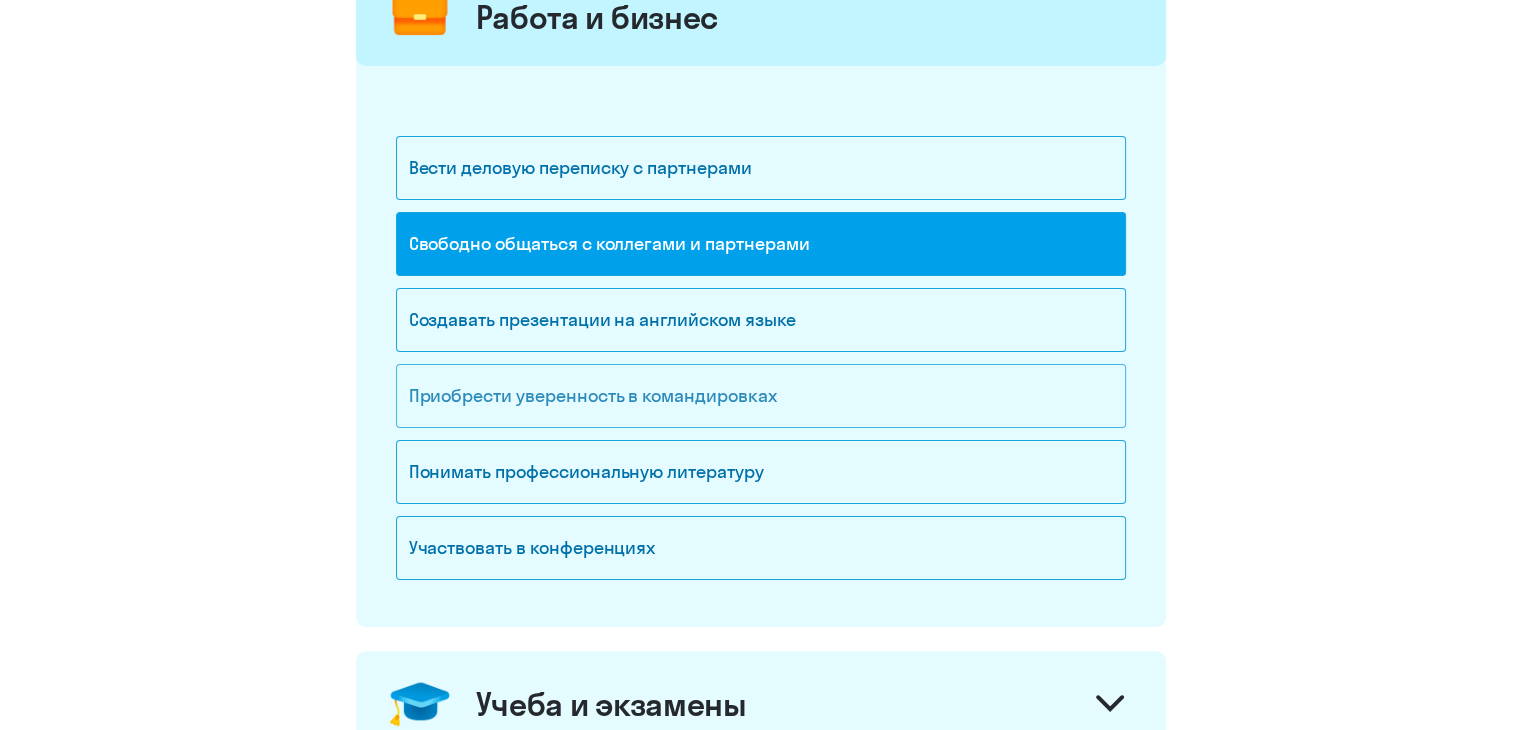 click on "Приобрести уверенность в командировках" 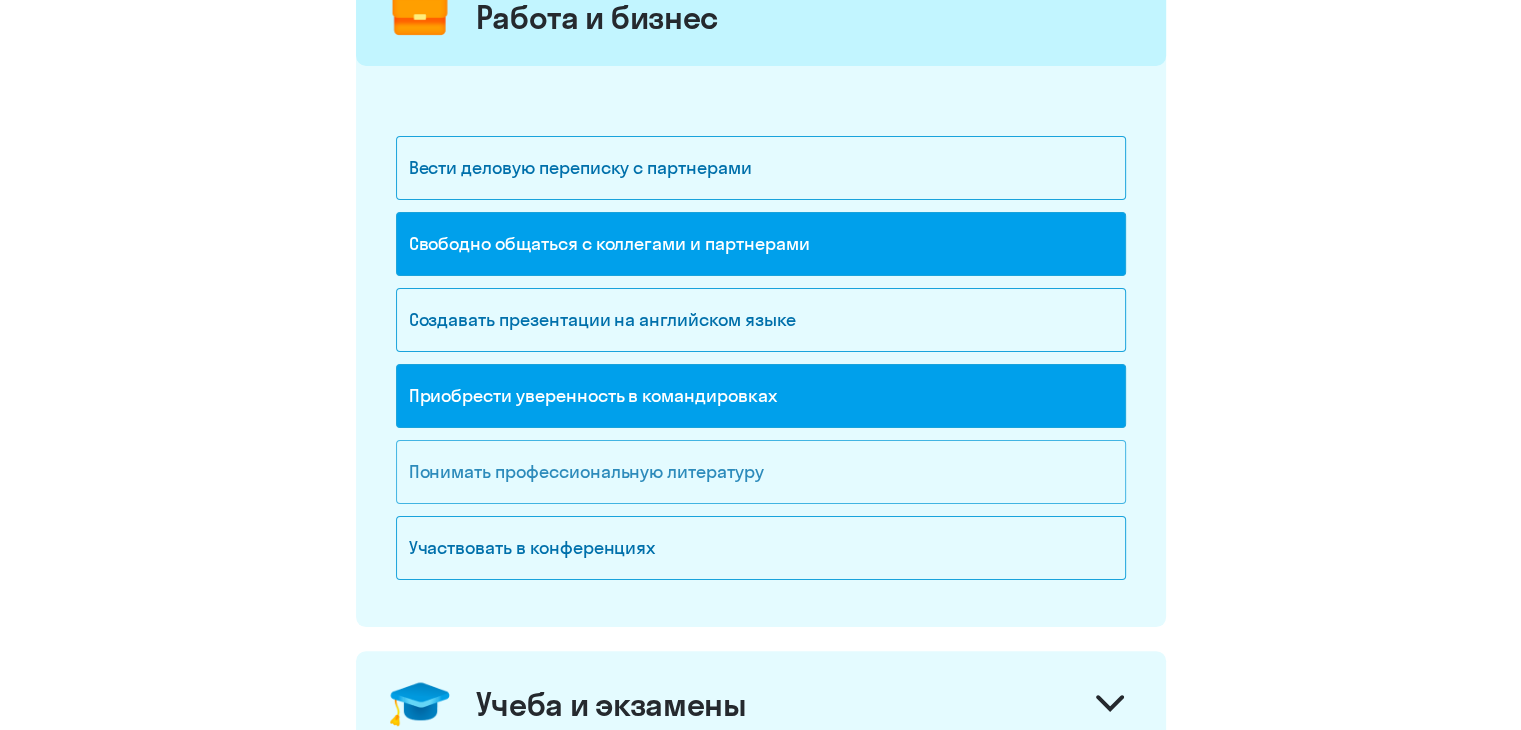 click on "Понимать профессиональную литературу" 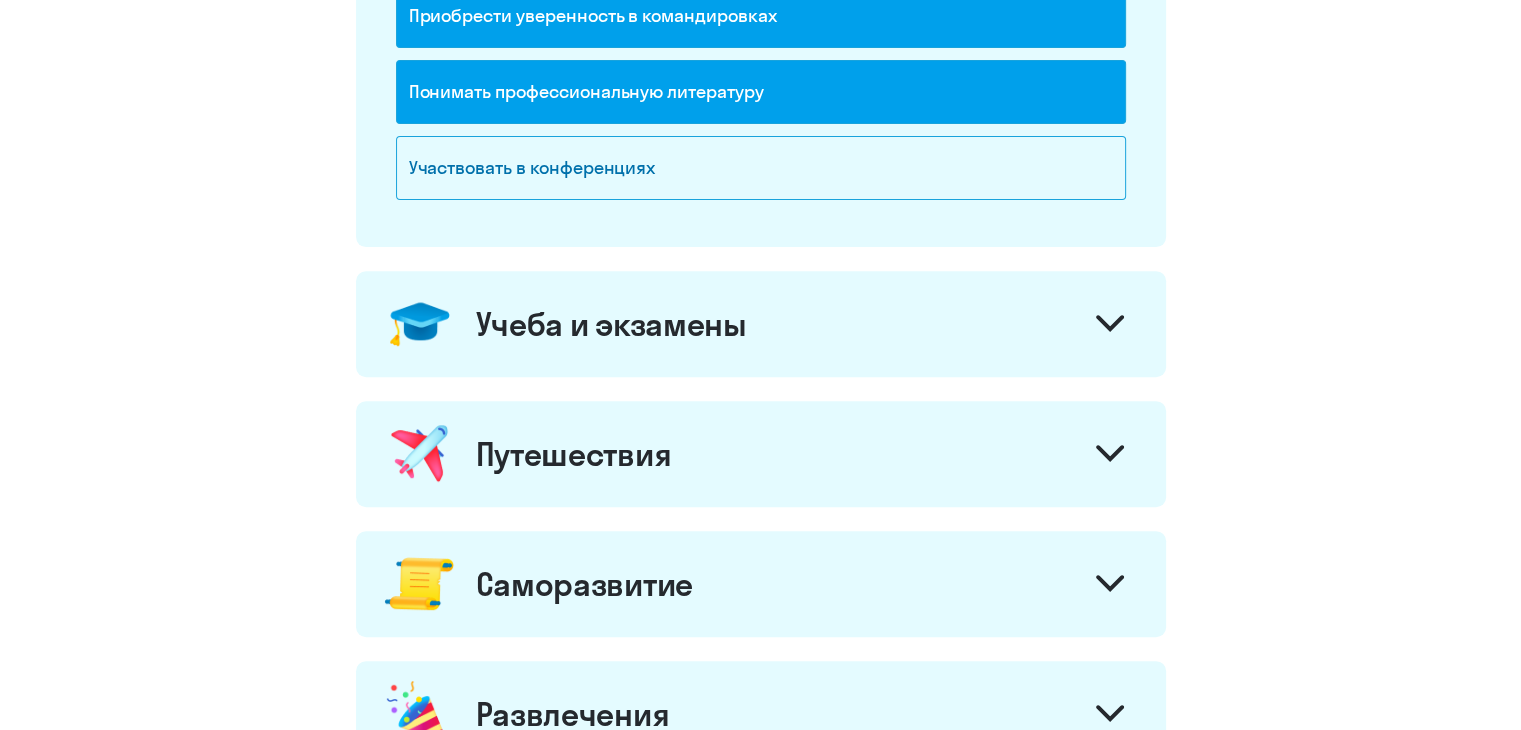 scroll, scrollTop: 700, scrollLeft: 0, axis: vertical 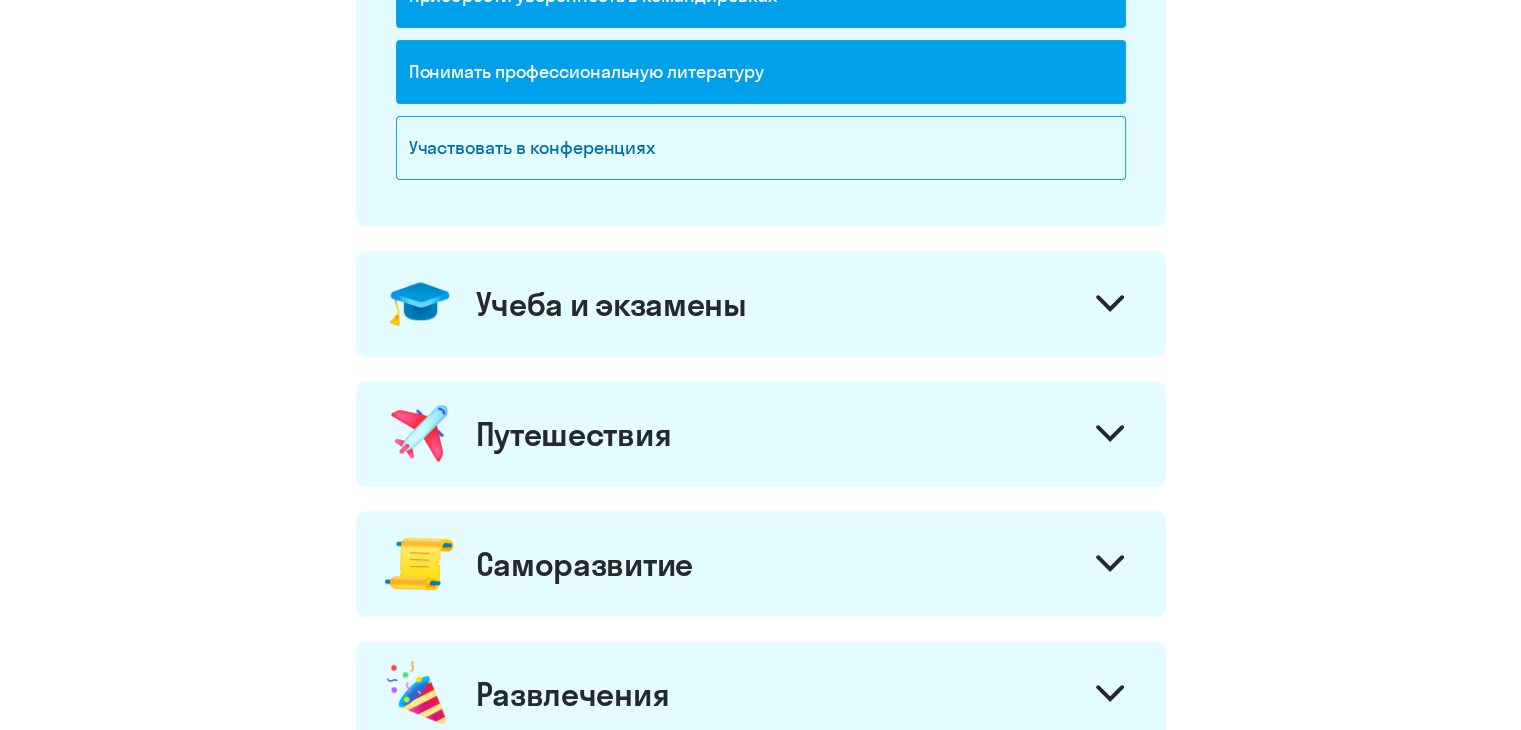 click 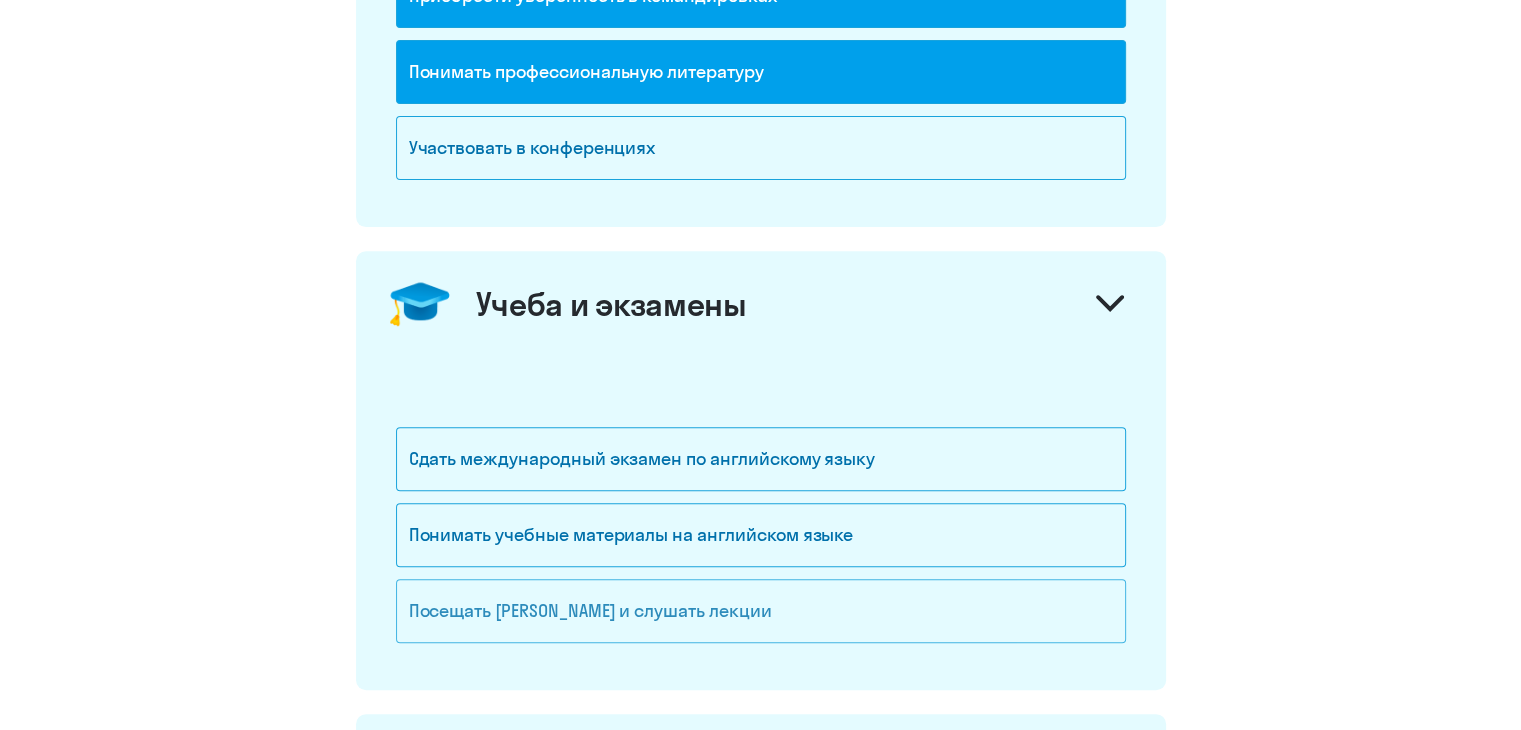 click on "Посещать [PERSON_NAME] и слушать лекции" 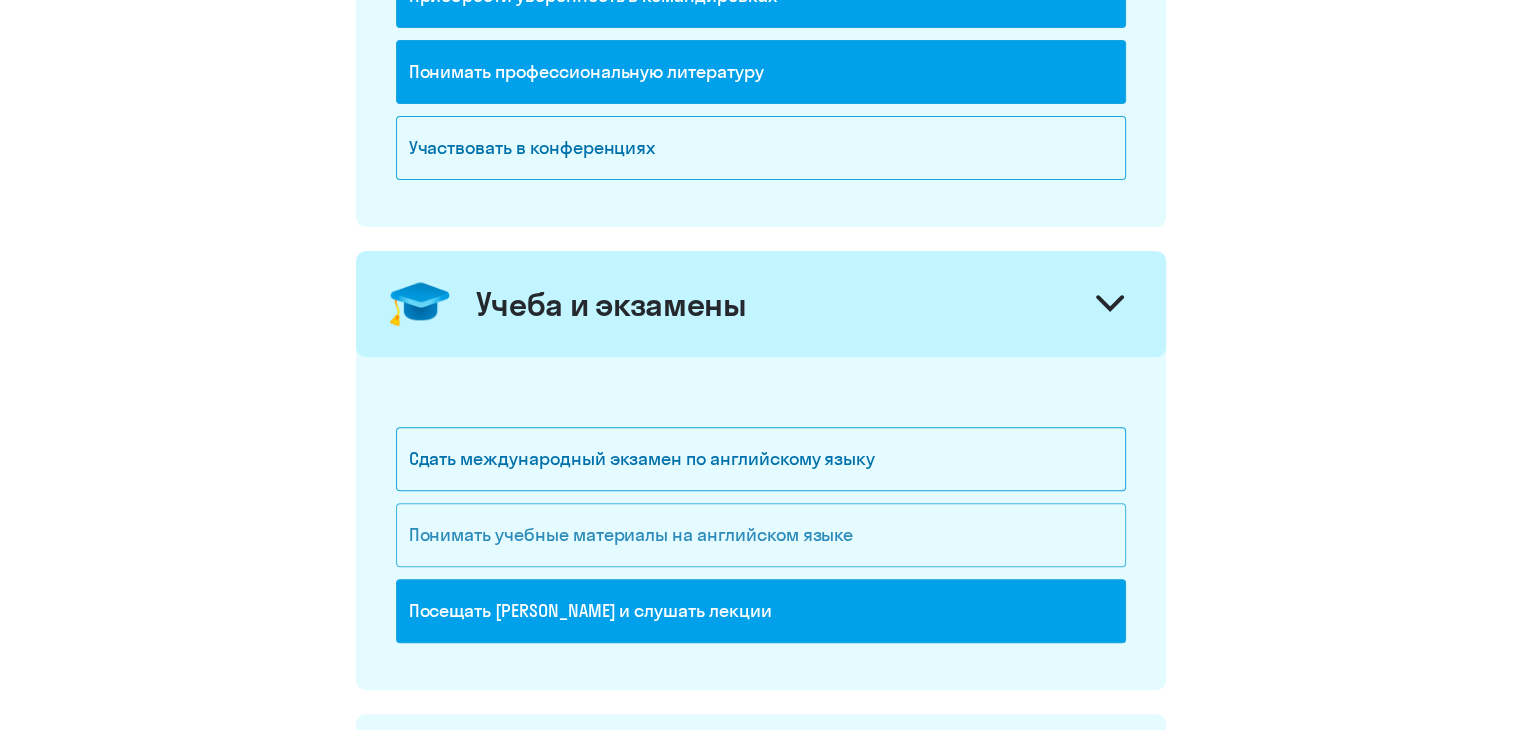 click on "Понимать учебные материалы на английском языке" 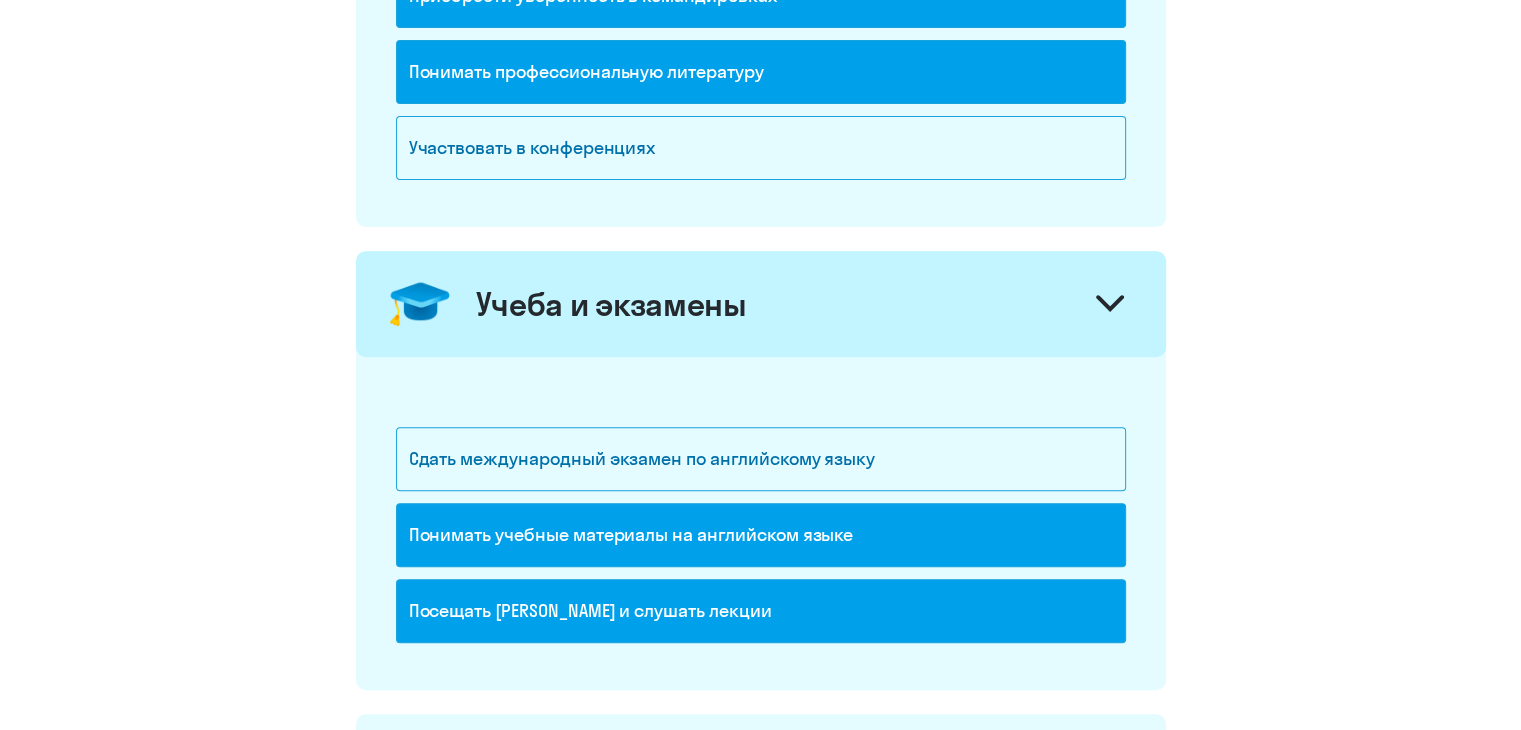 click 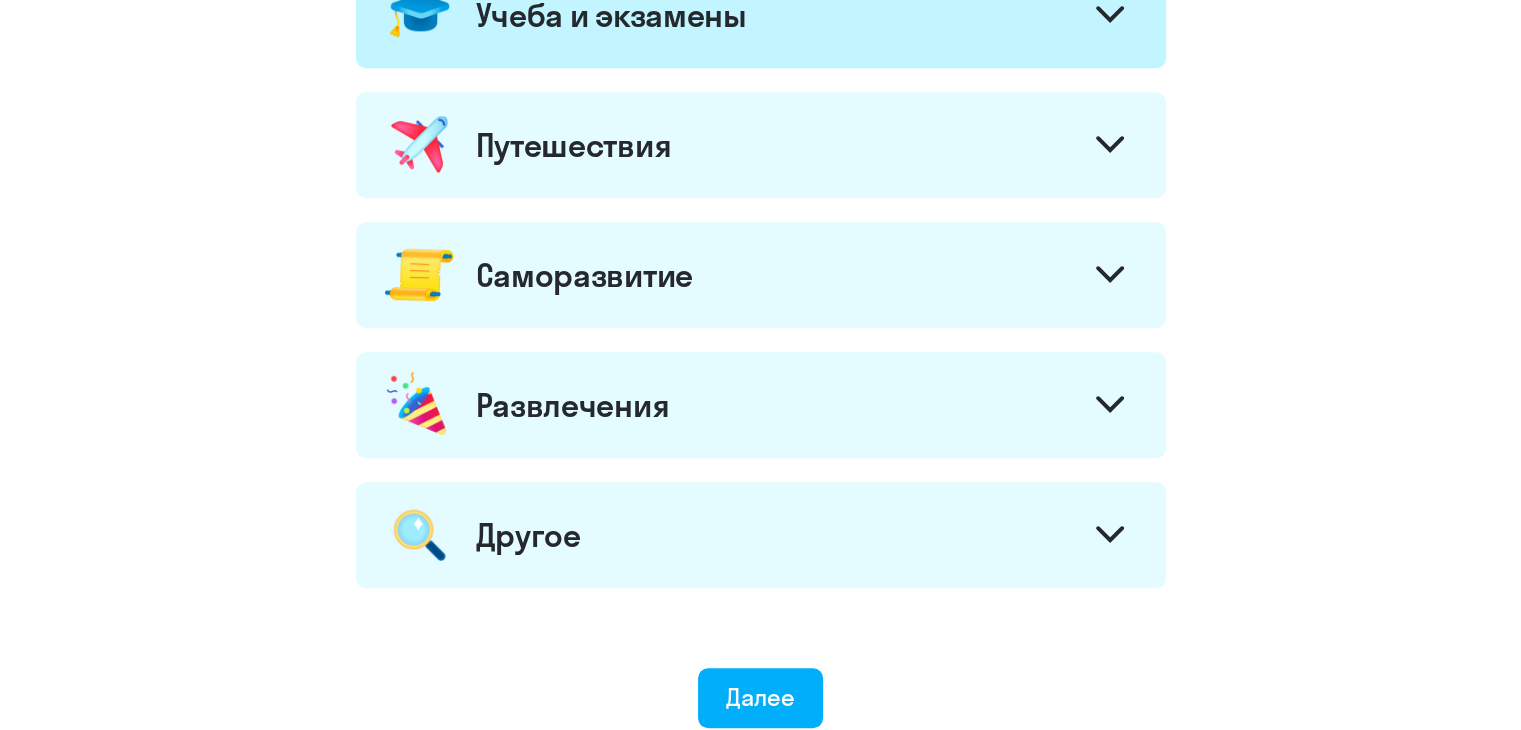 scroll, scrollTop: 1000, scrollLeft: 0, axis: vertical 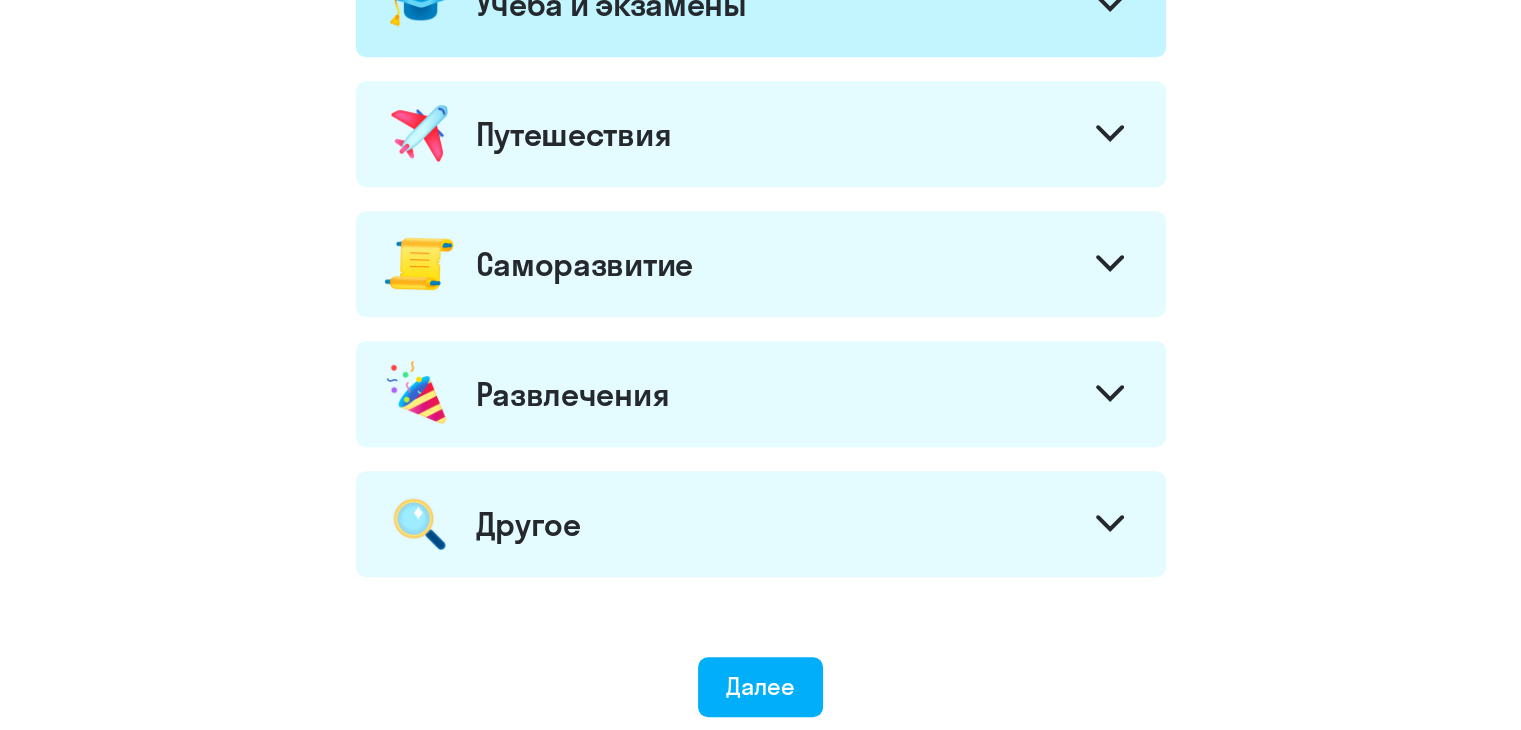 click on "Путешествия" 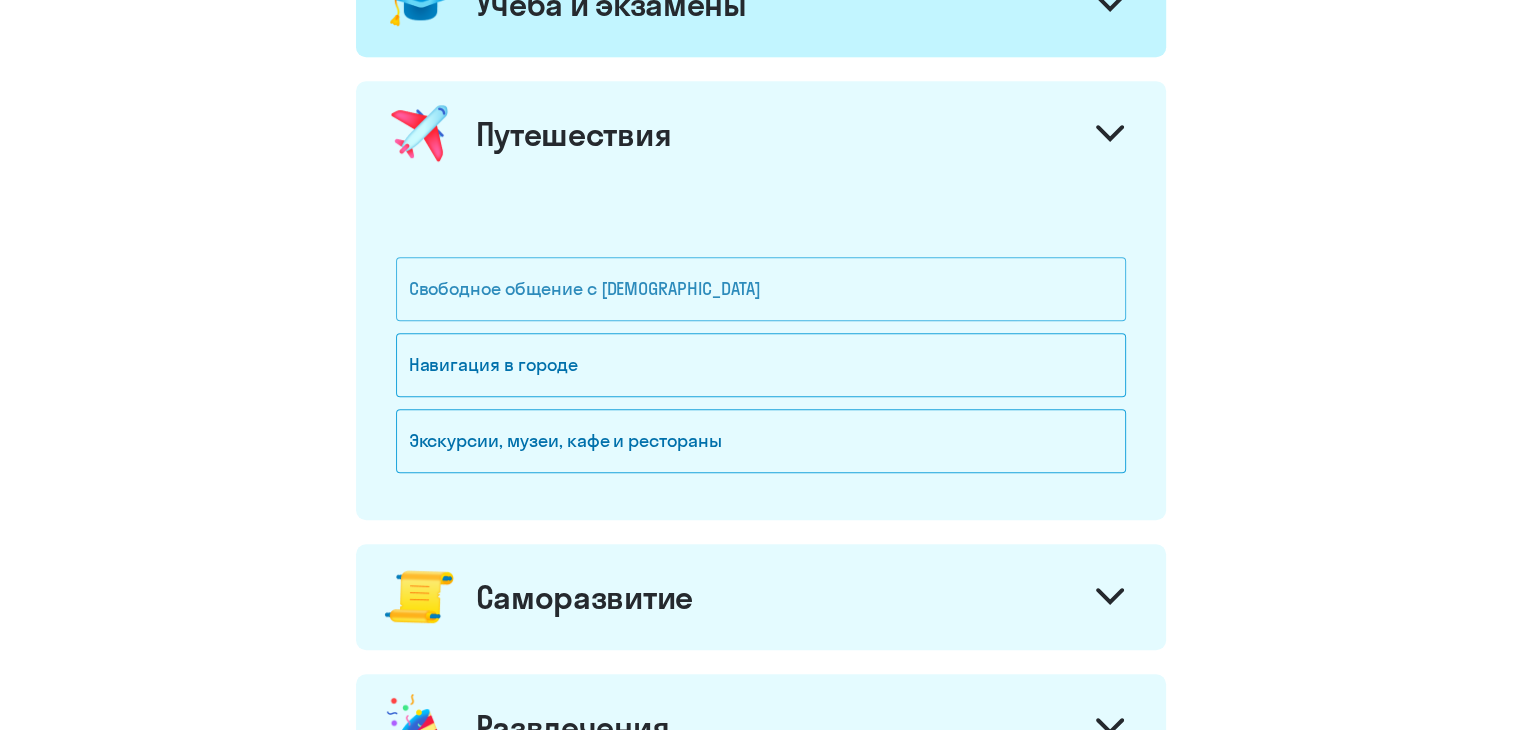 click on "Свободное общение с [DEMOGRAPHIC_DATA]" 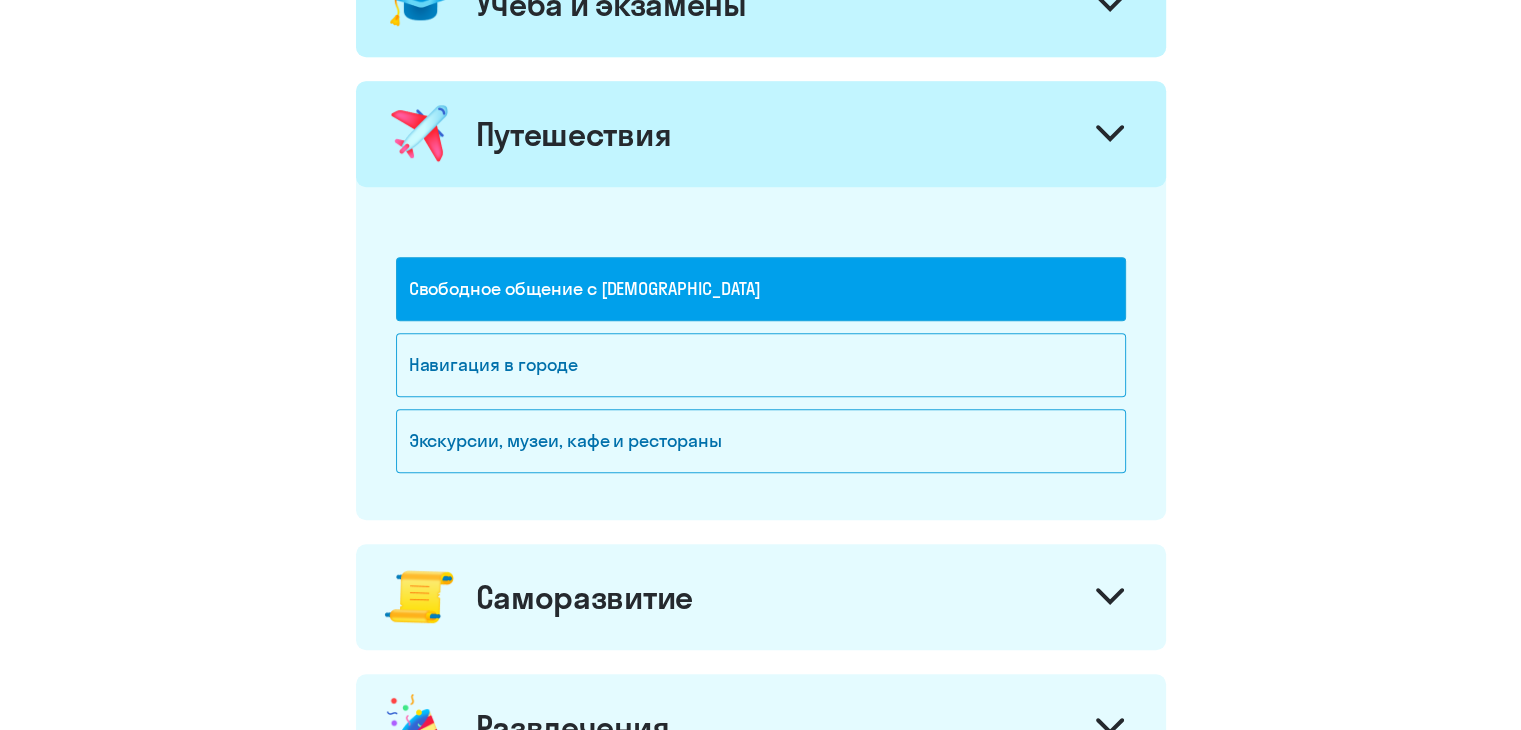 click 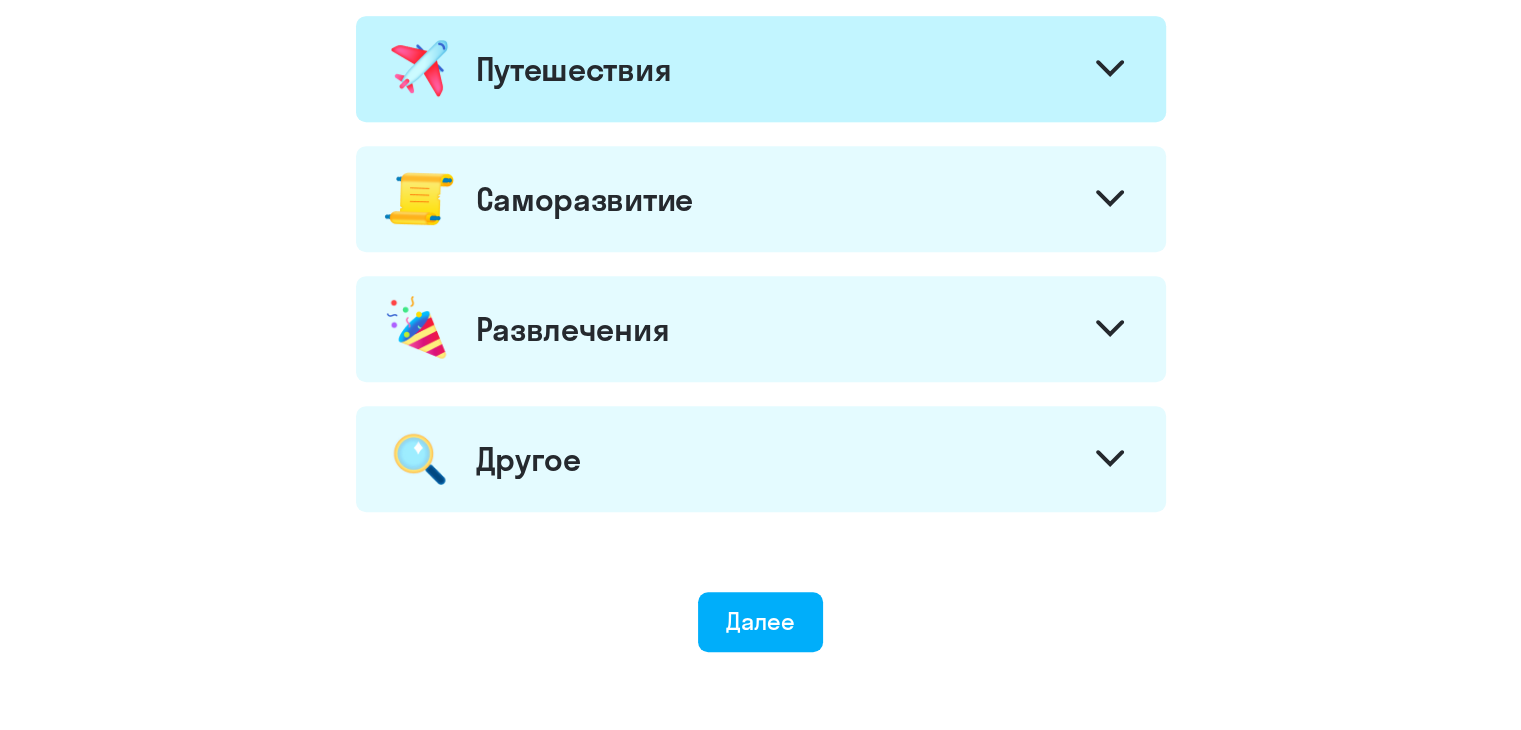 scroll, scrollTop: 1100, scrollLeft: 0, axis: vertical 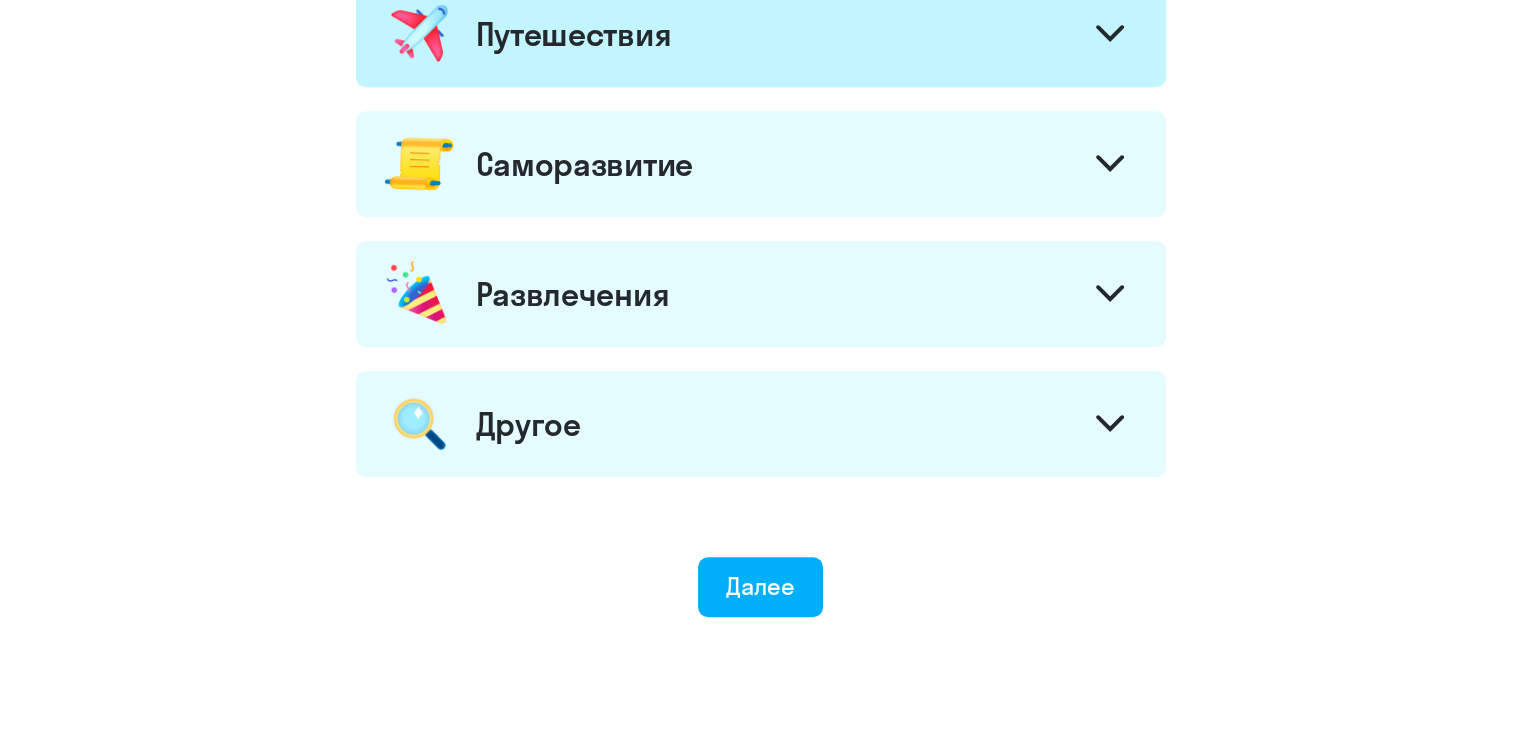 click on "Саморазвитие" 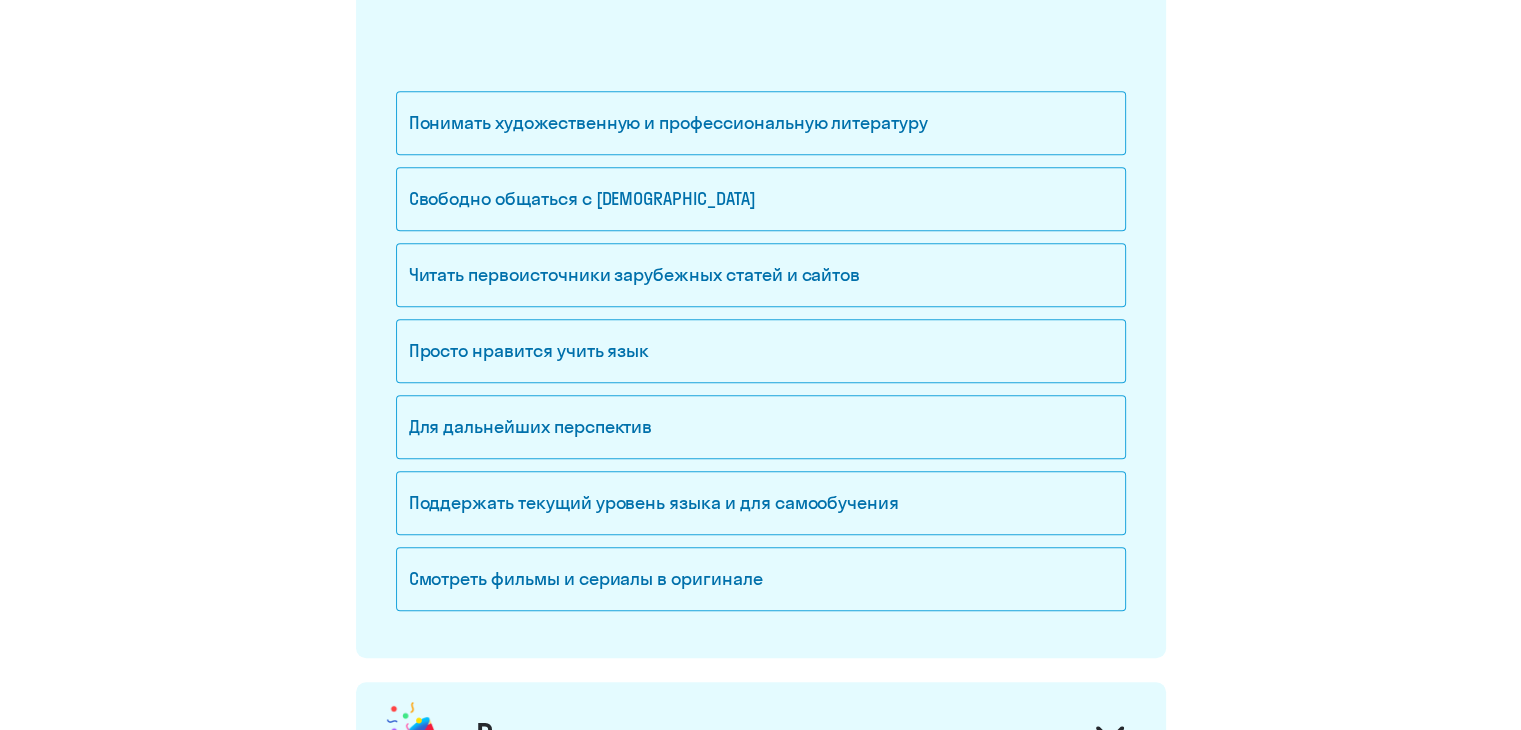 scroll, scrollTop: 1300, scrollLeft: 0, axis: vertical 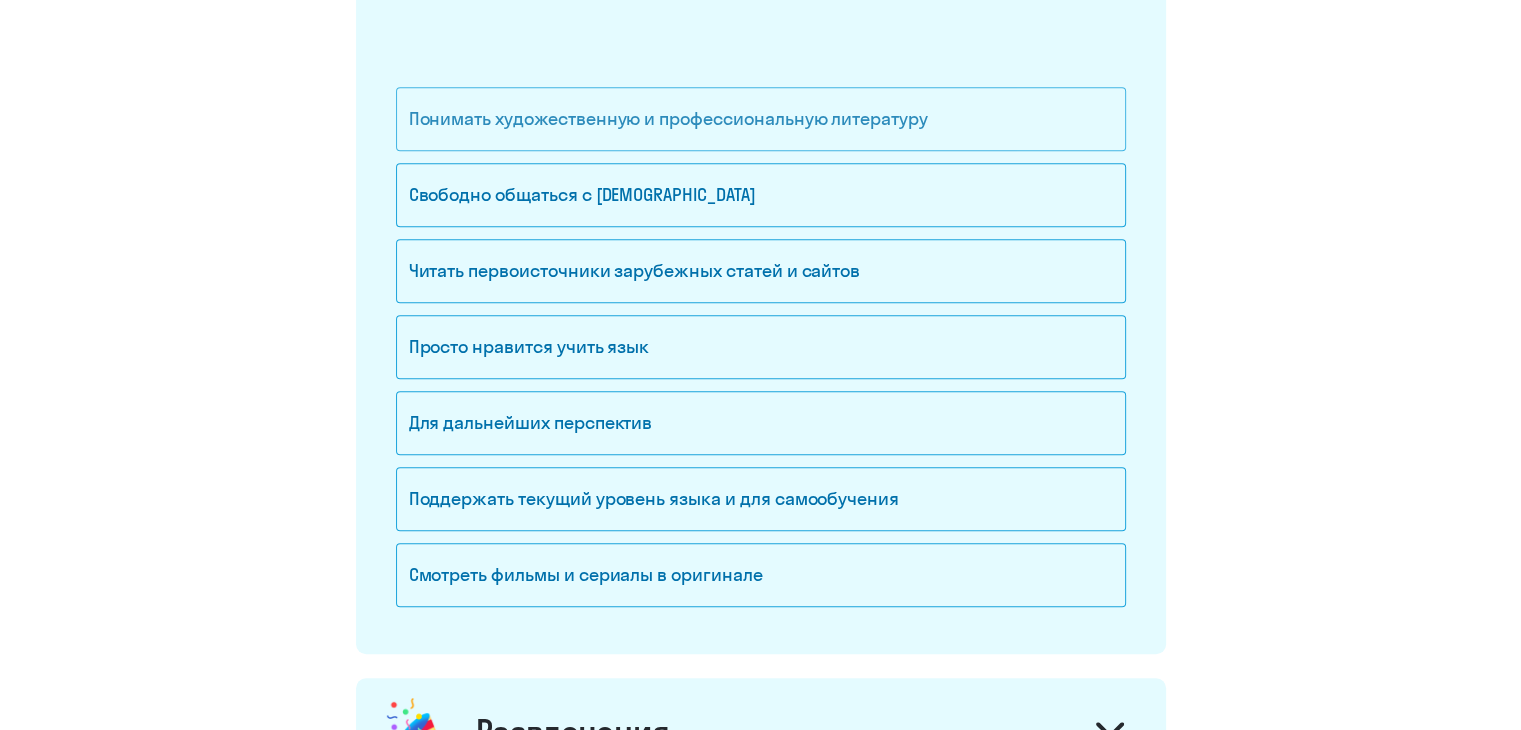 click on "Понимать художественную и профессиональную литературу" 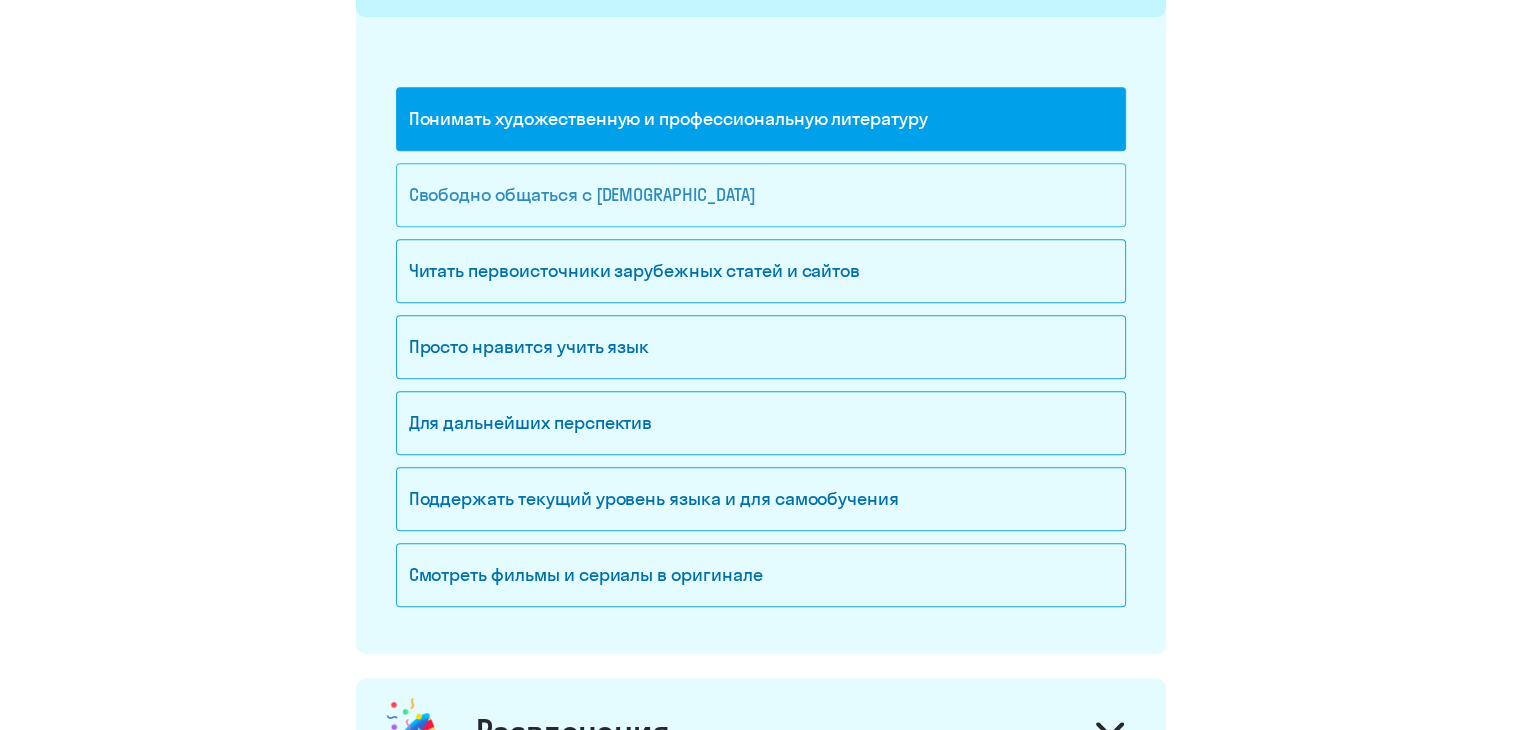 click on "Свободно общаться с [DEMOGRAPHIC_DATA]" 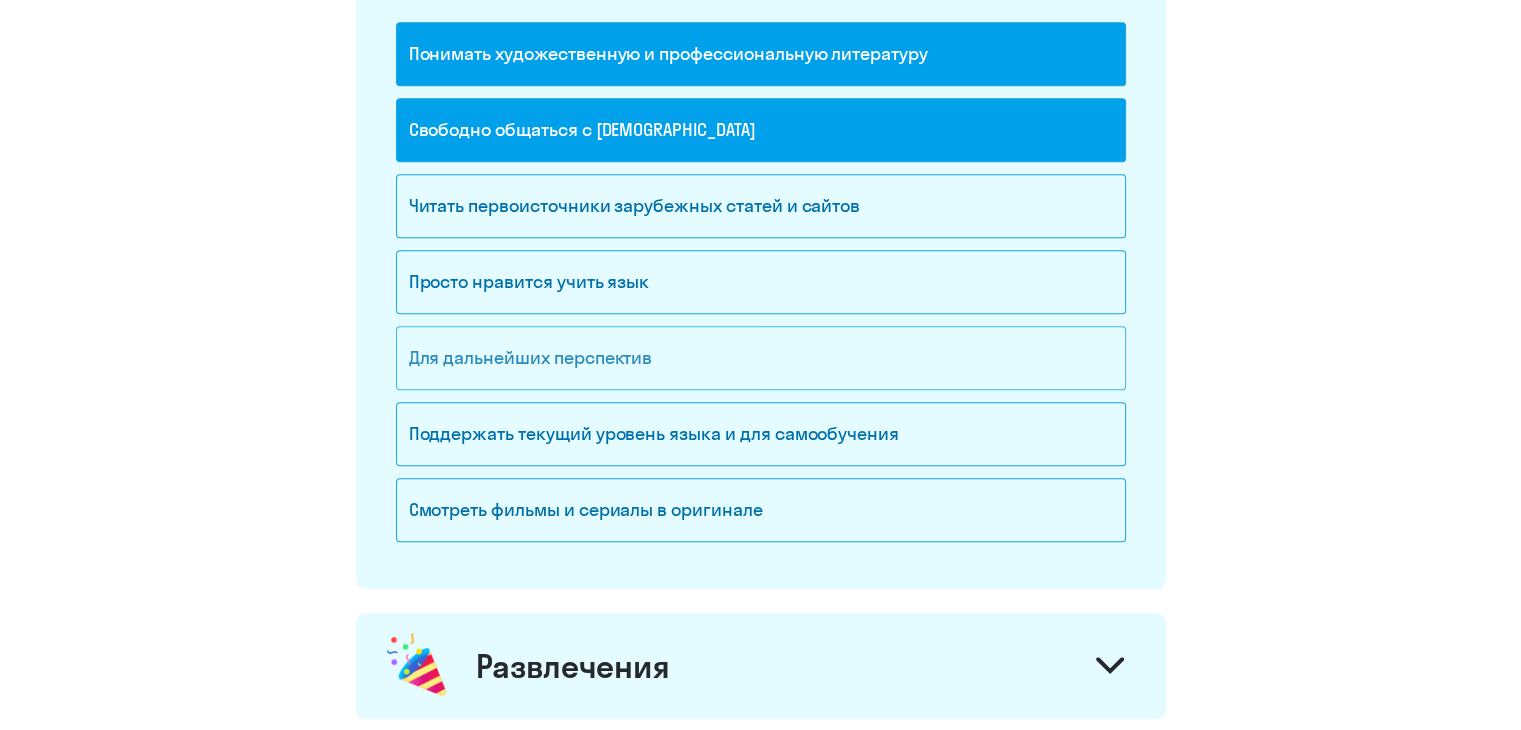 scroll, scrollTop: 1400, scrollLeft: 0, axis: vertical 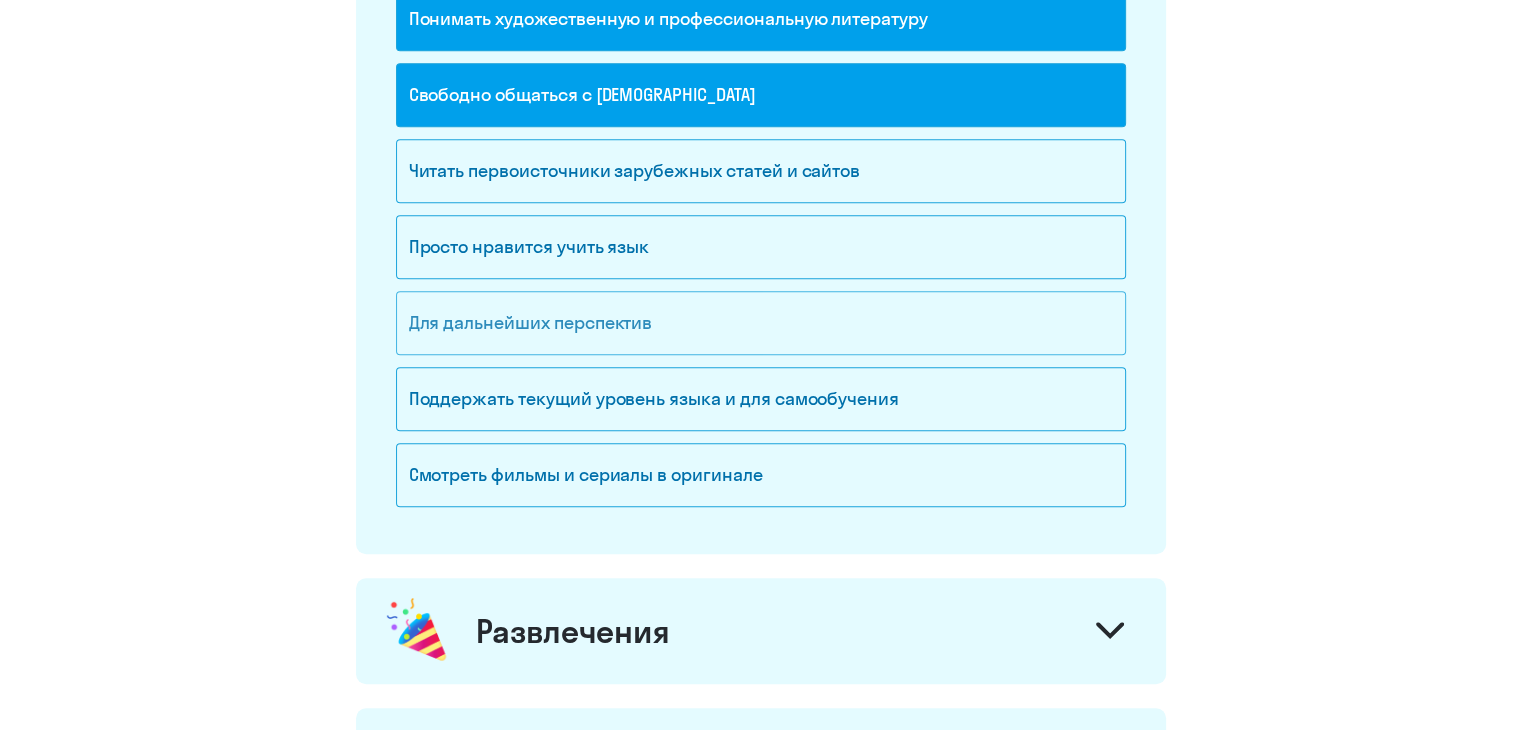 click on "Для дальнейших перспектив" 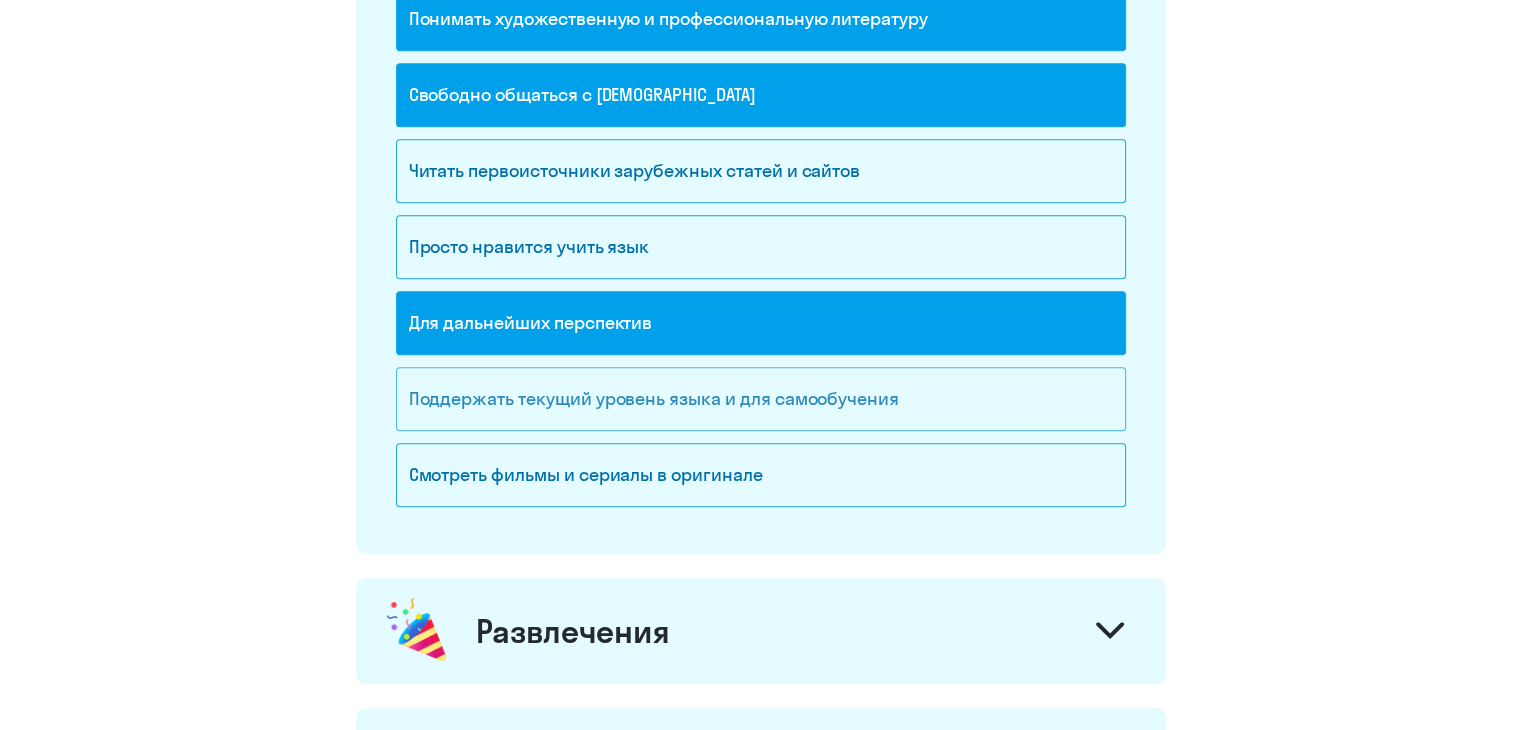 click on "Поддержать текущий уровень языка и для cамообучения" 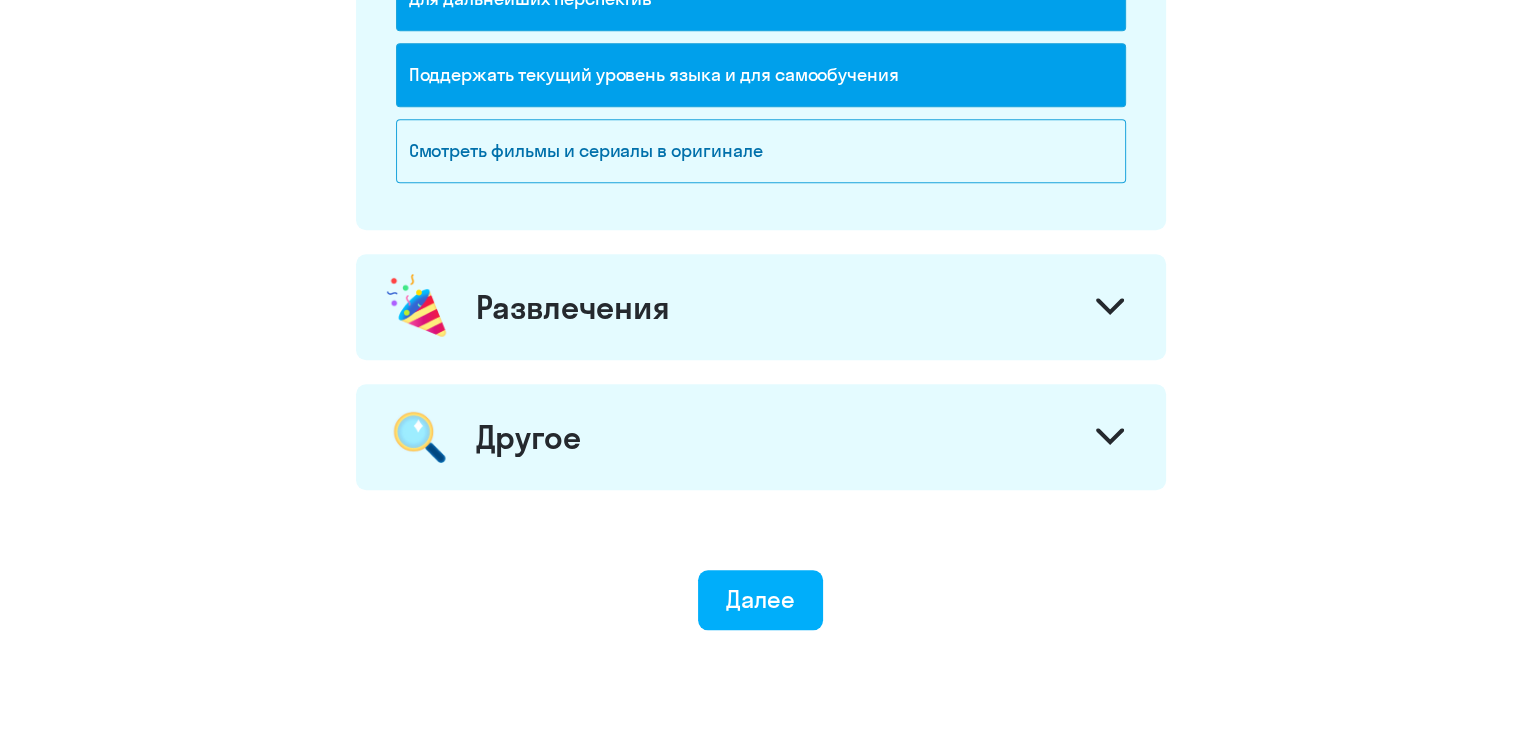 scroll, scrollTop: 1800, scrollLeft: 0, axis: vertical 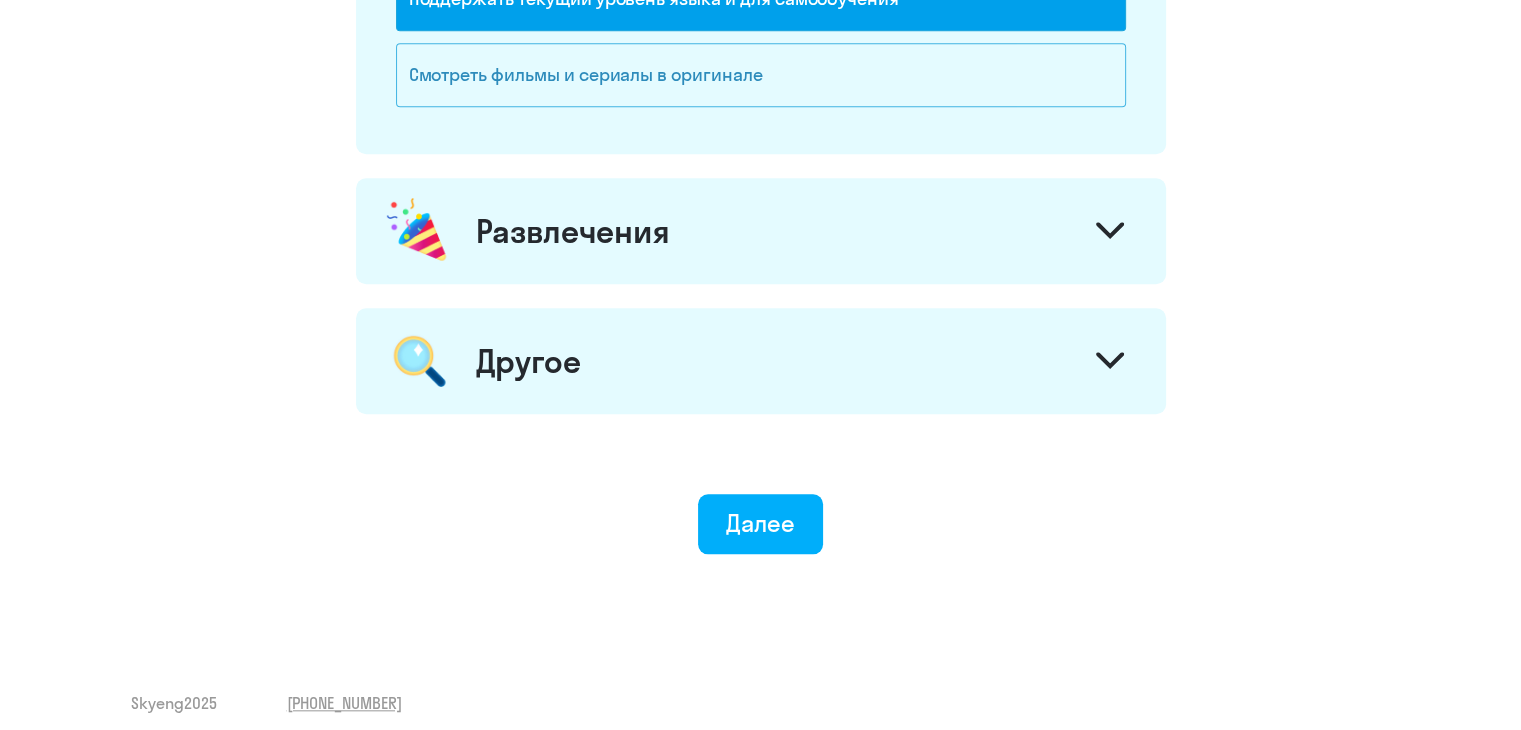 click on "Смотреть фильмы и сериалы в оригинале" 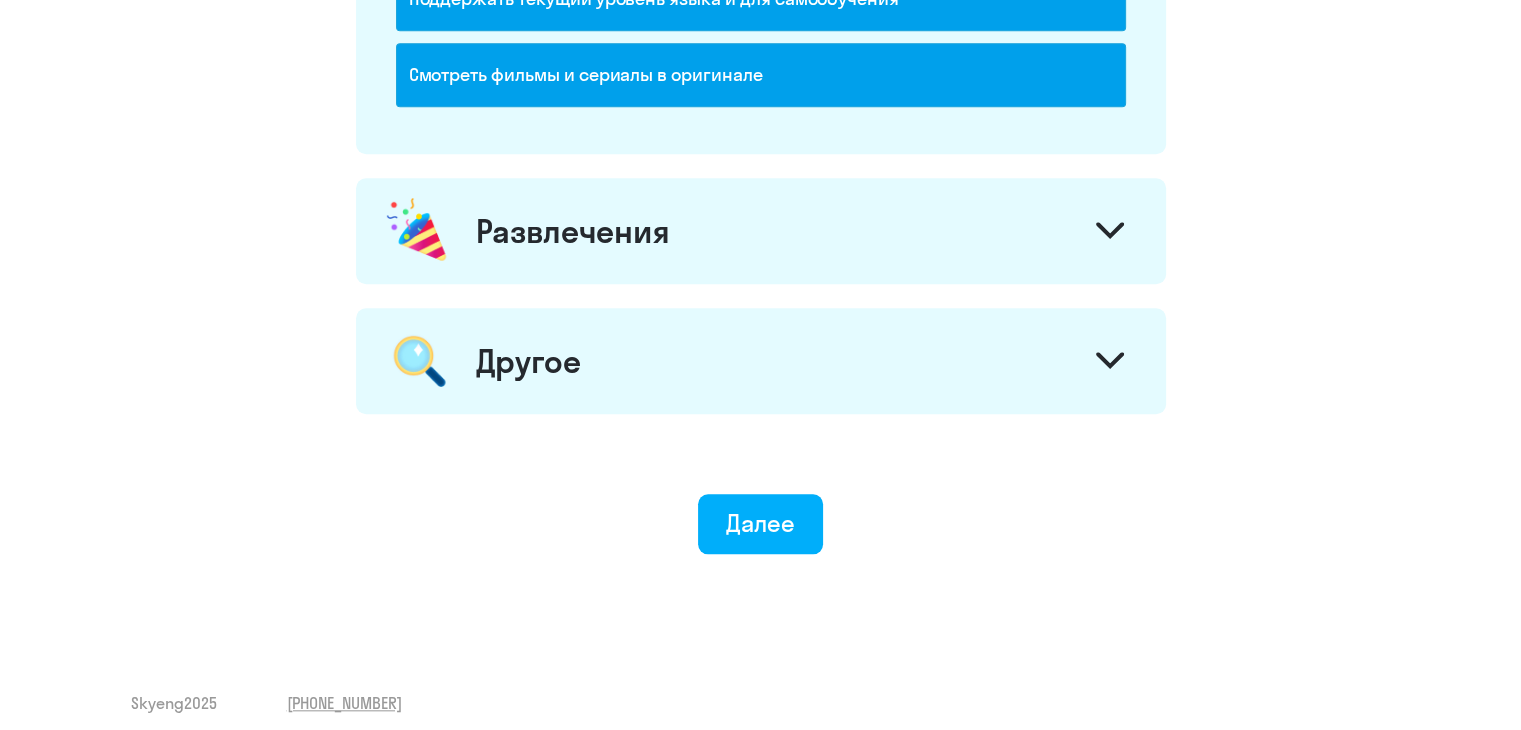 click on "Развлечения" 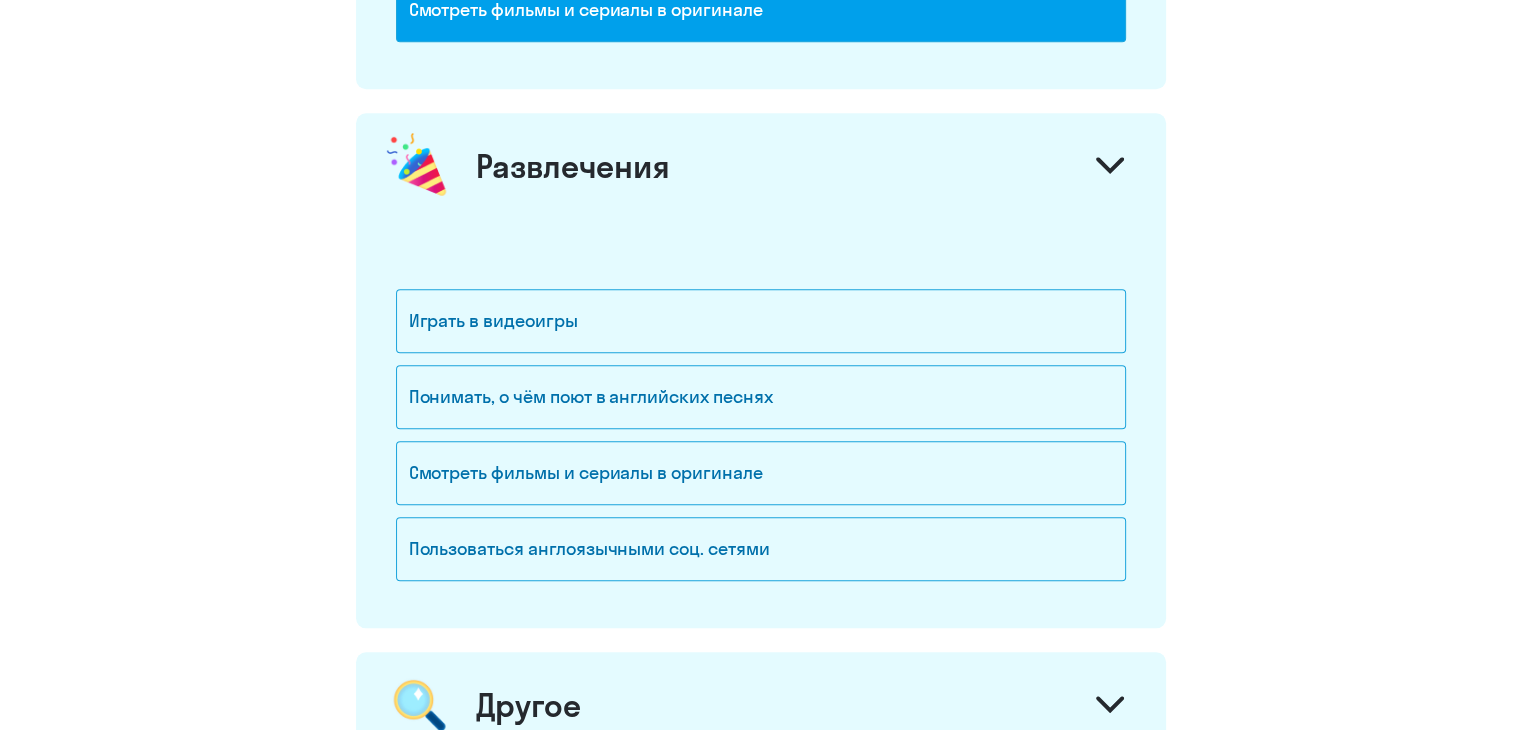 scroll, scrollTop: 2000, scrollLeft: 0, axis: vertical 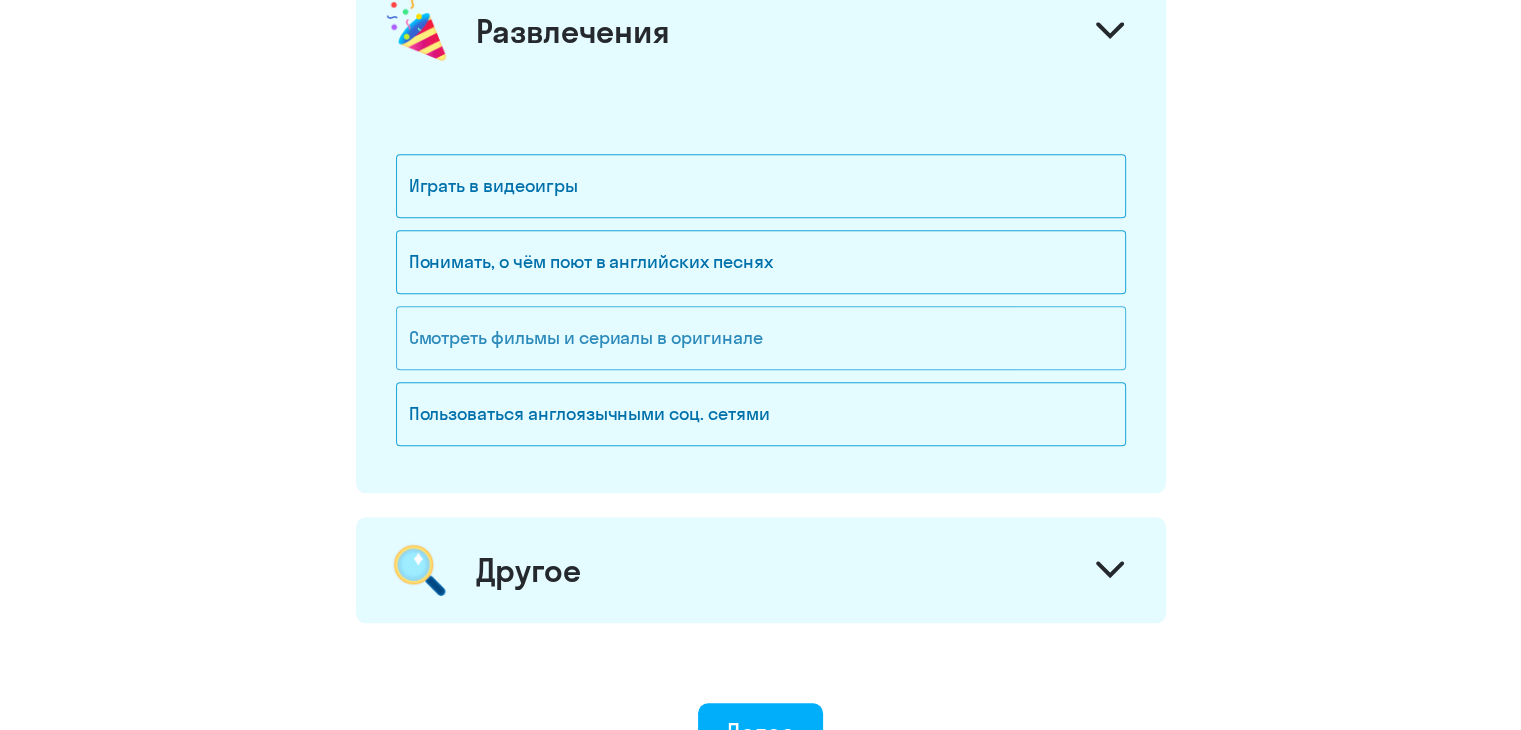 click on "Смотреть фильмы и сериалы в оригинале" 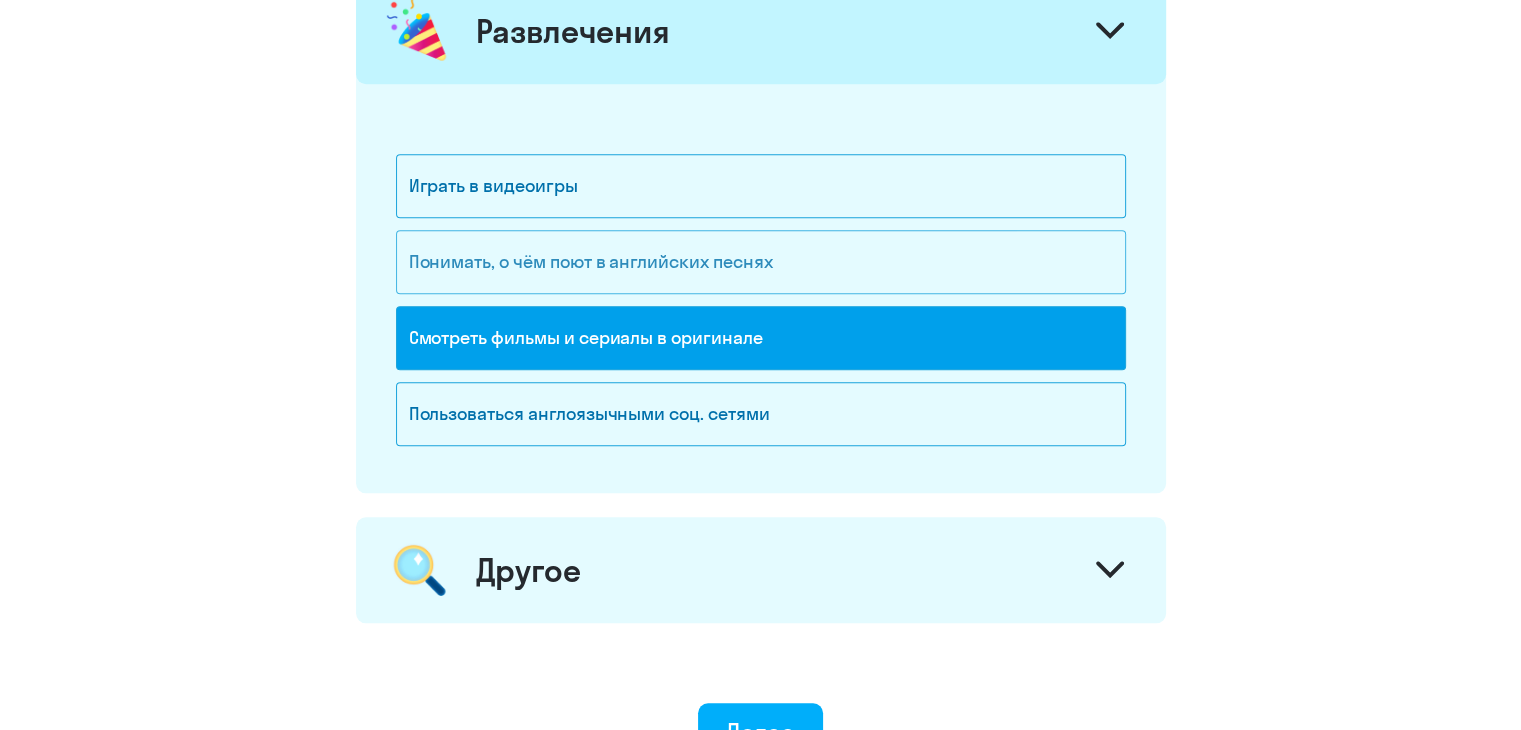 click on "Понимать, о чём поют в английских песнях" 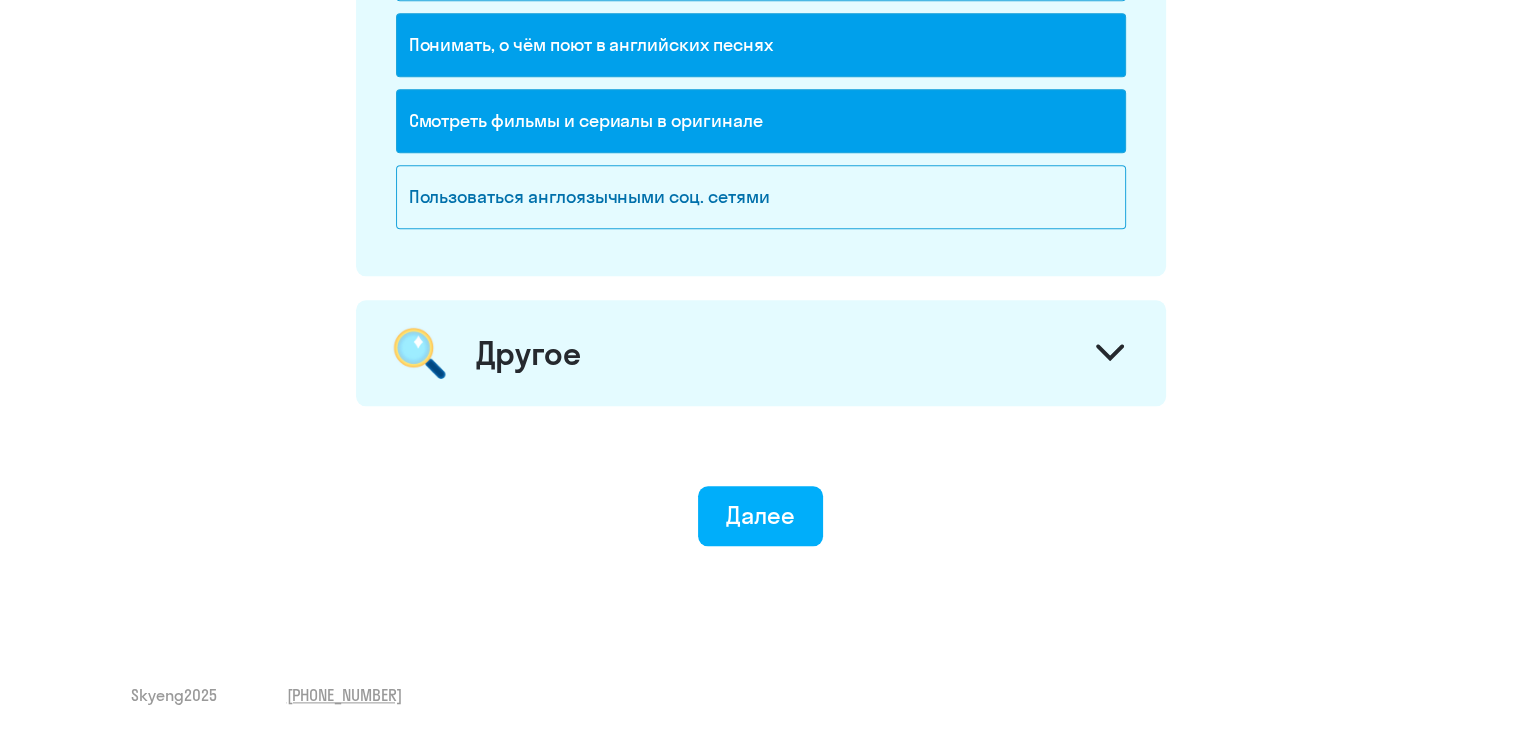 click on "Другое" 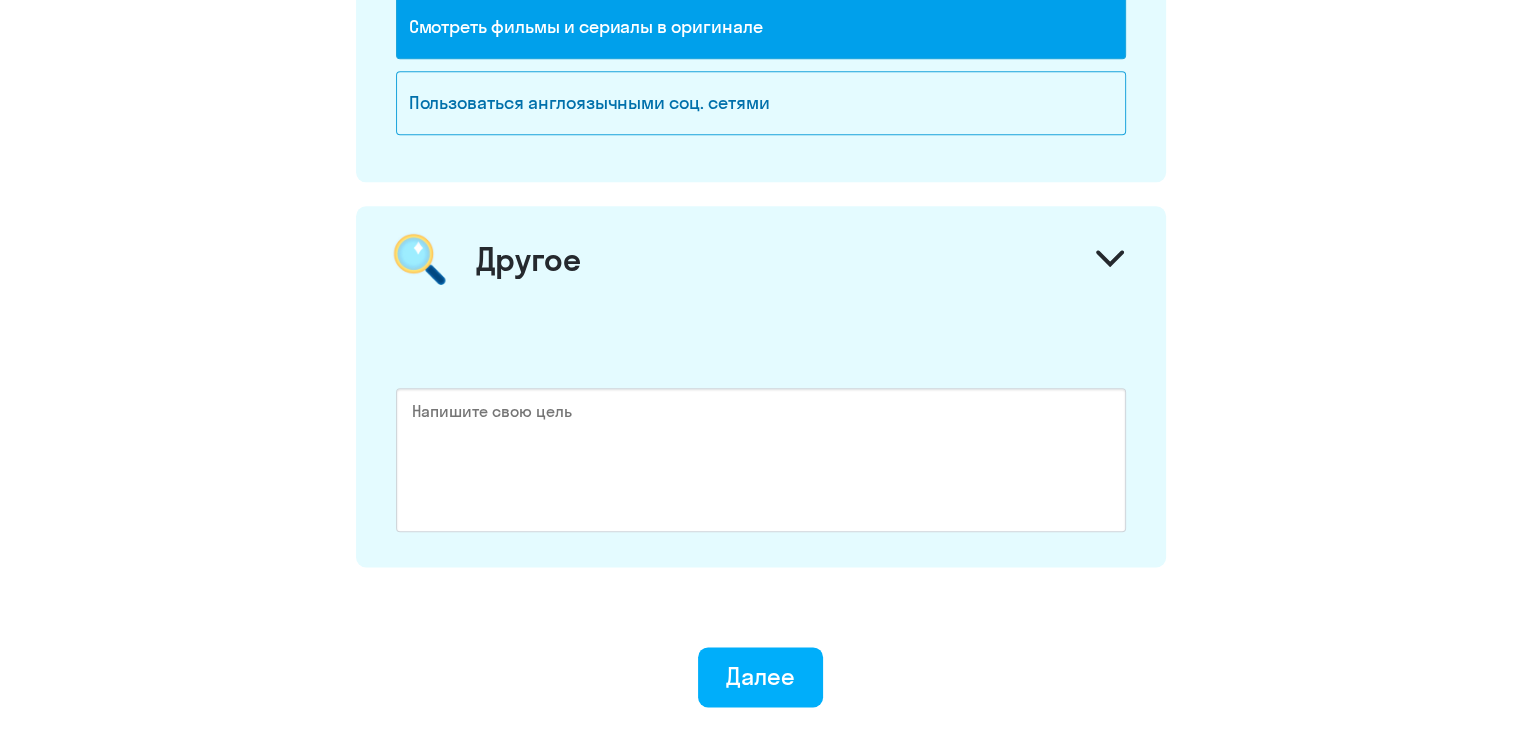 scroll, scrollTop: 2417, scrollLeft: 0, axis: vertical 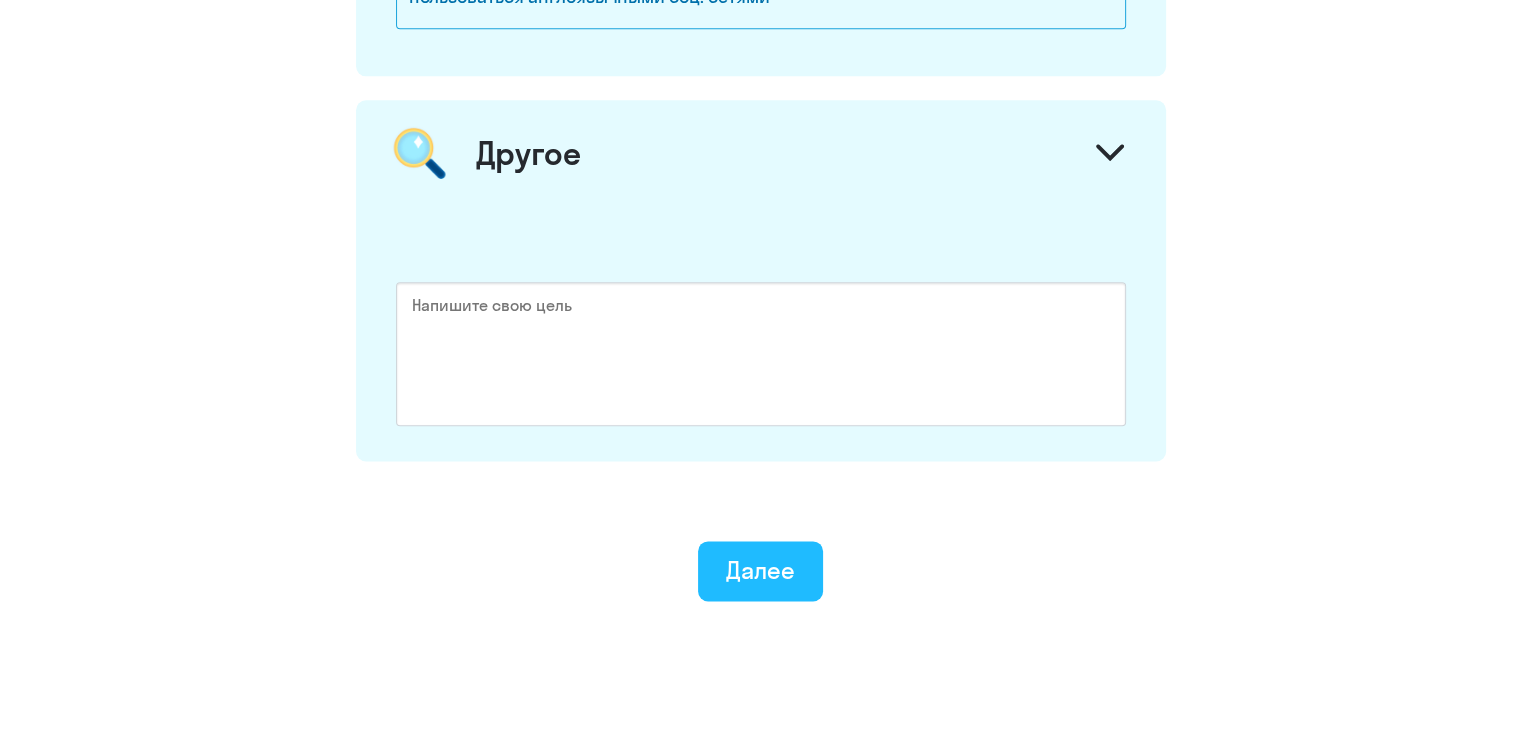 click on "Далее" 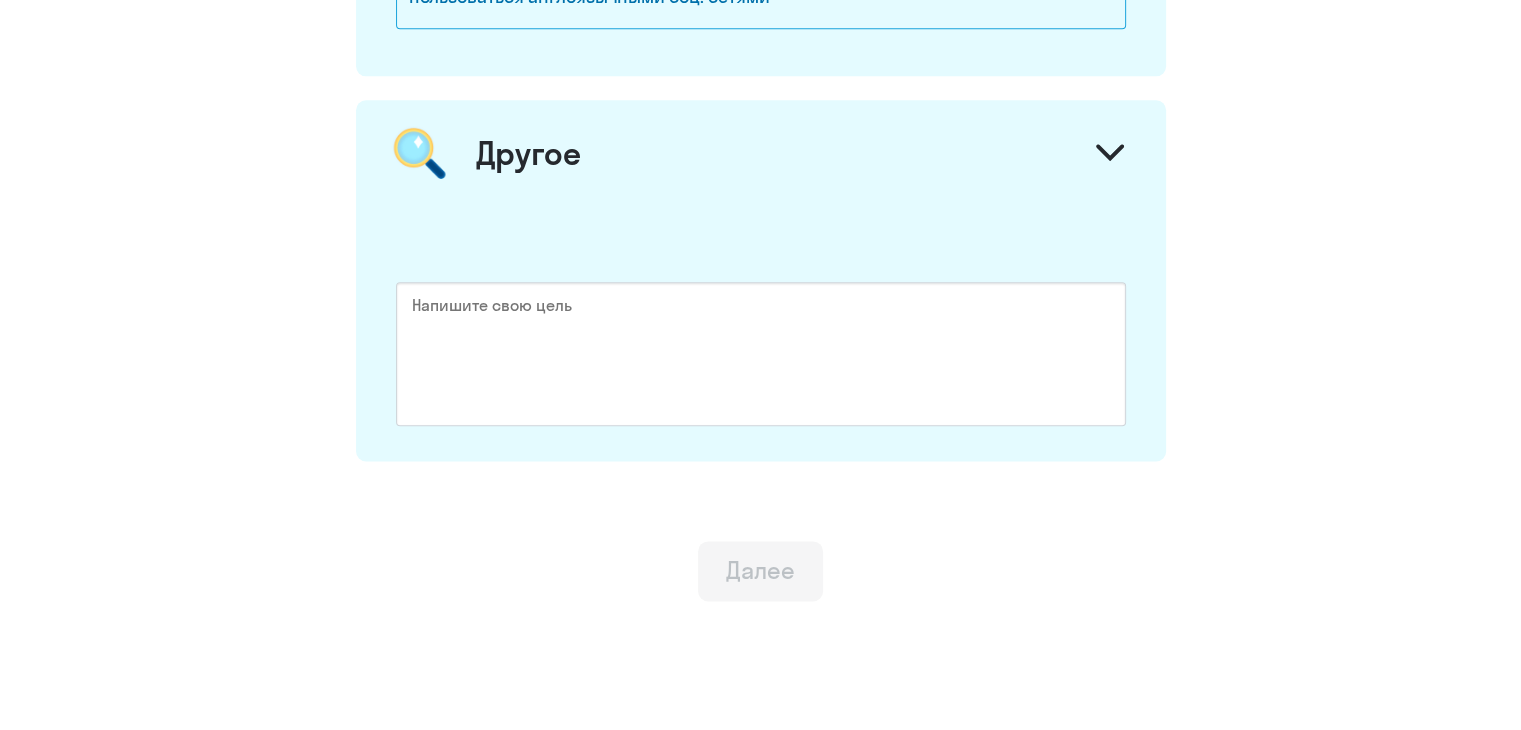 scroll, scrollTop: 0, scrollLeft: 0, axis: both 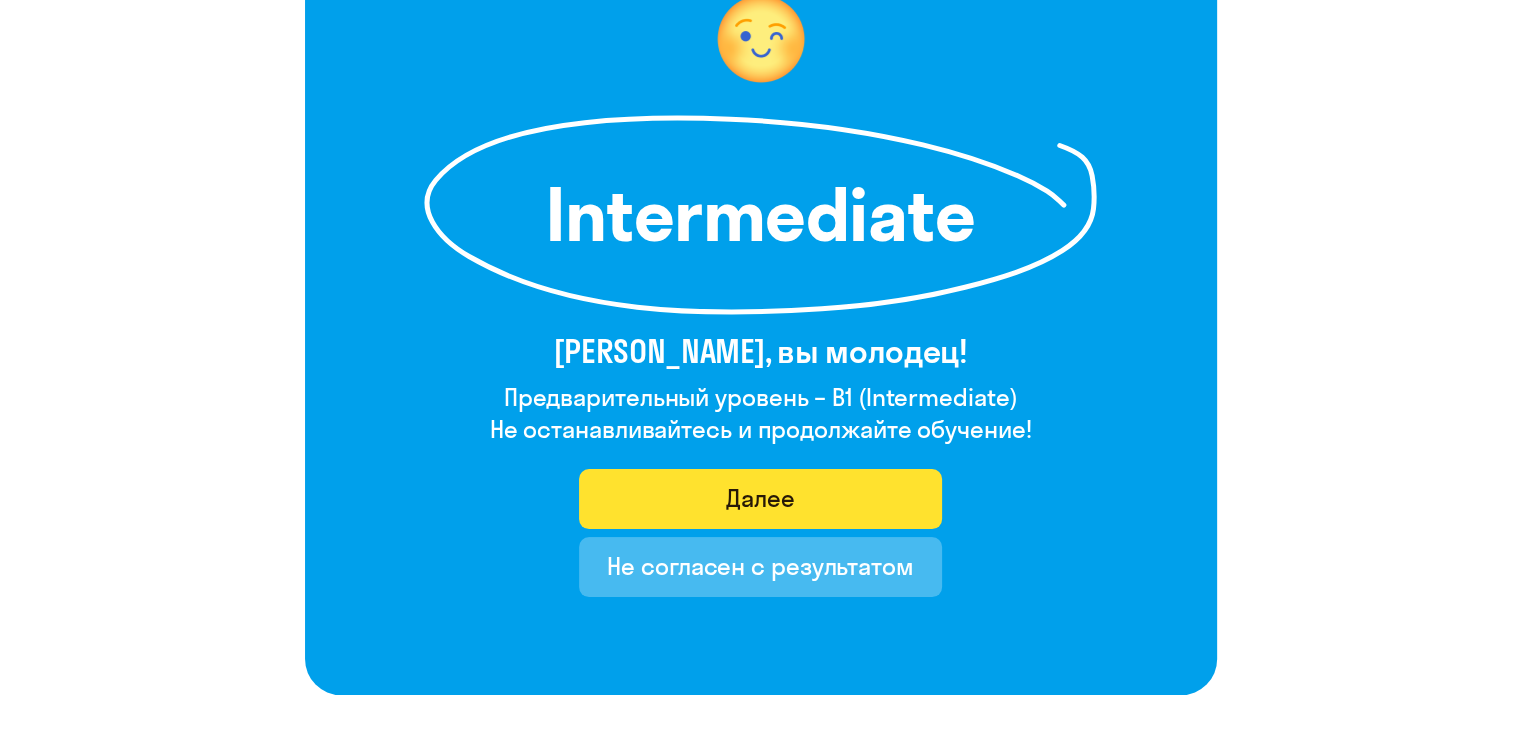 click on "Далее" 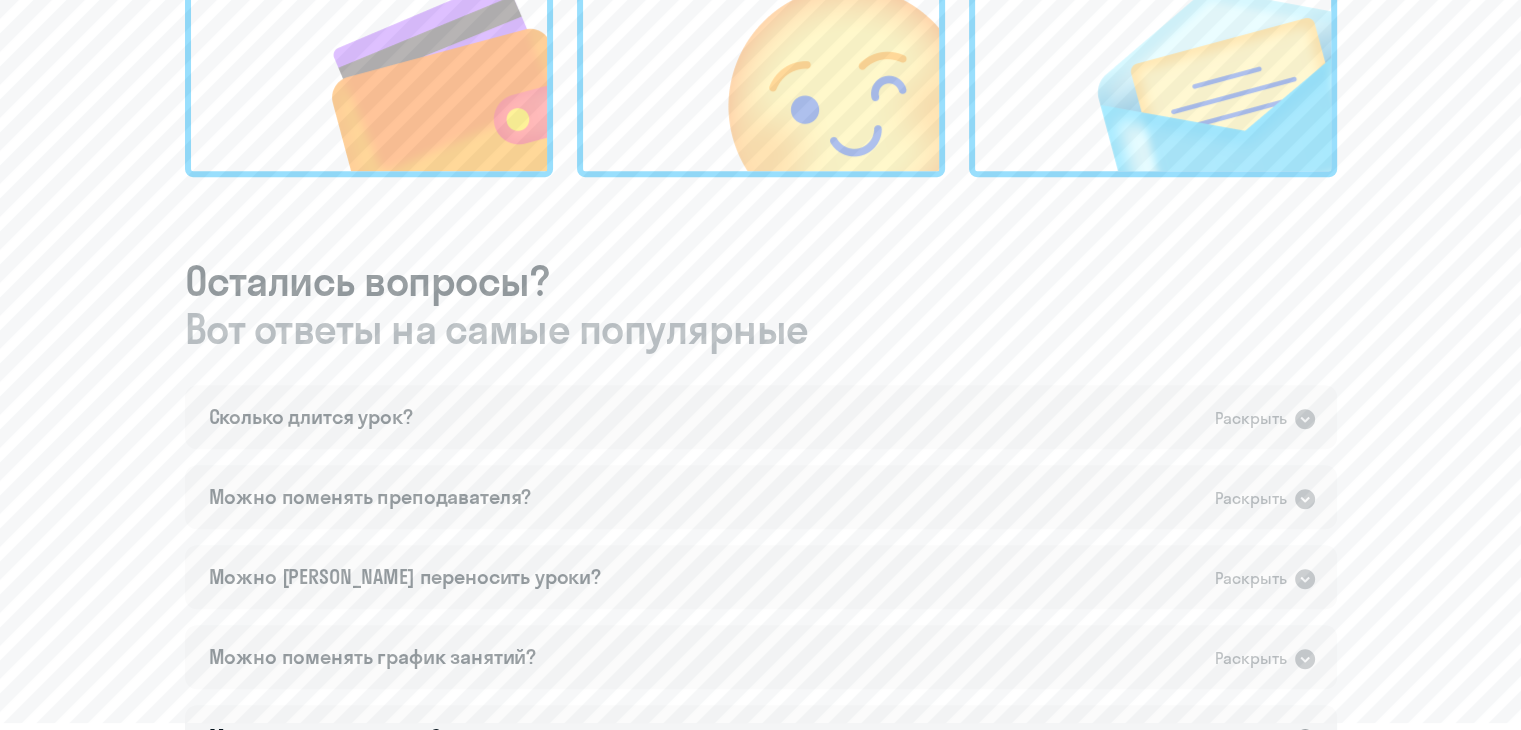 scroll, scrollTop: 1000, scrollLeft: 0, axis: vertical 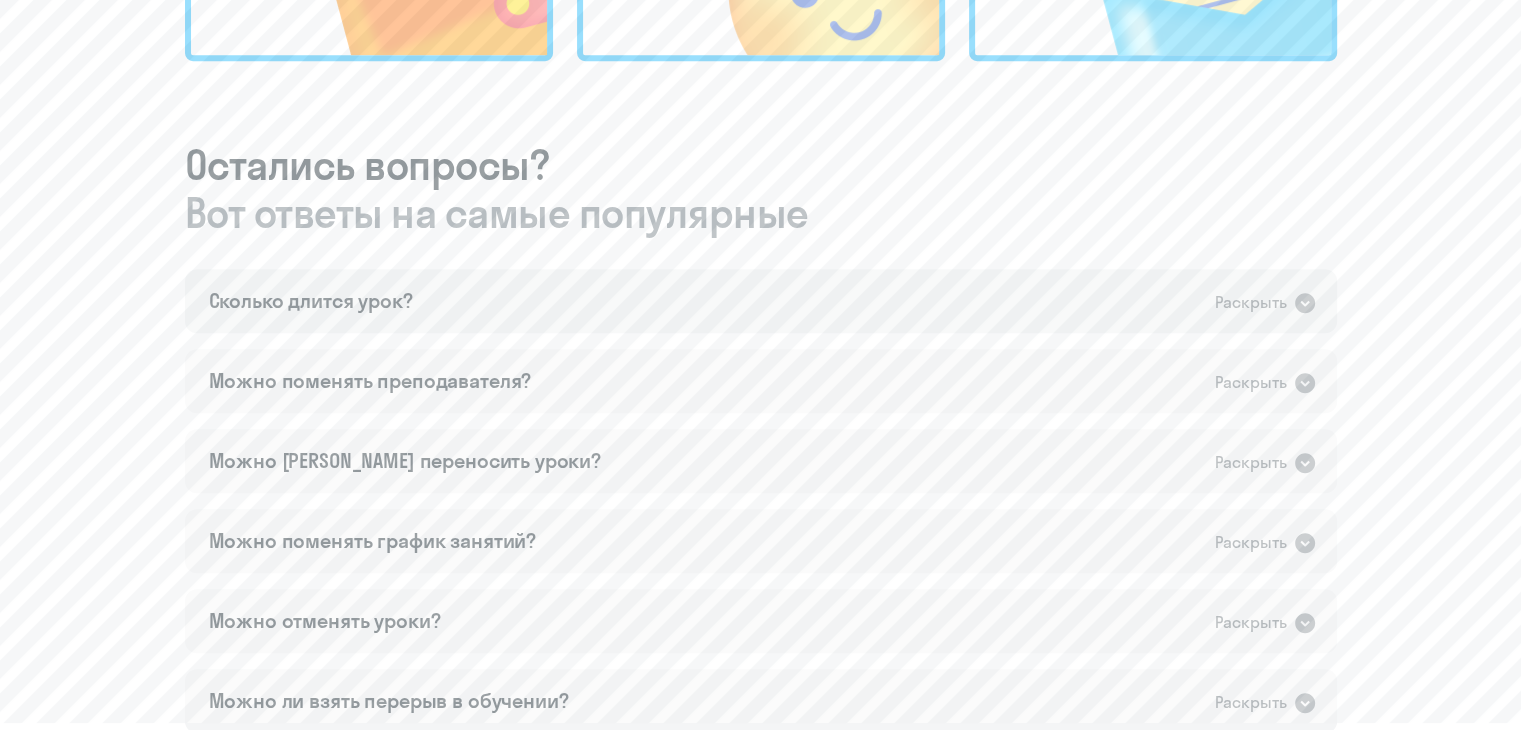 click on "Сколько длится урок?   Раскрыть" 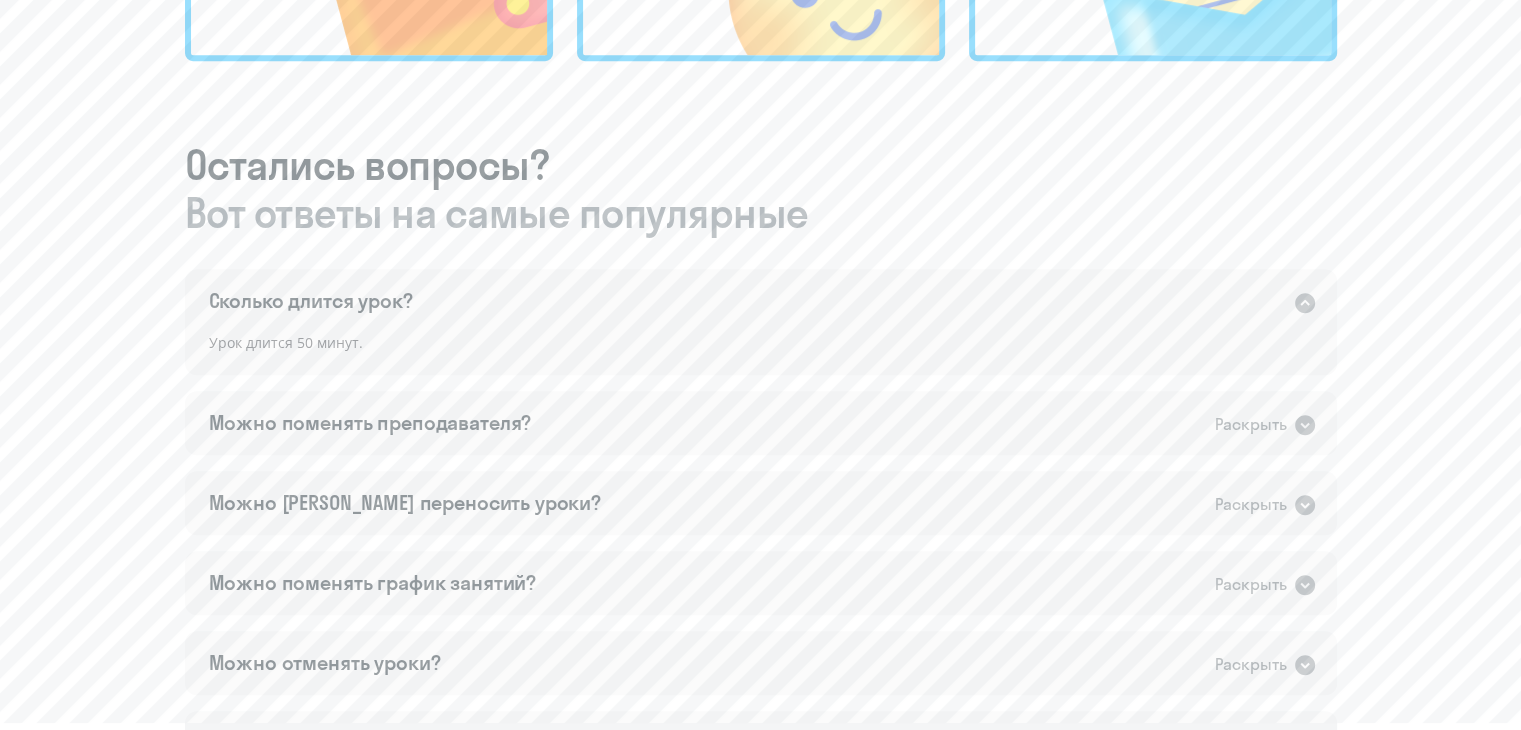 click on "Сколько длится урок?   Раскрыть" 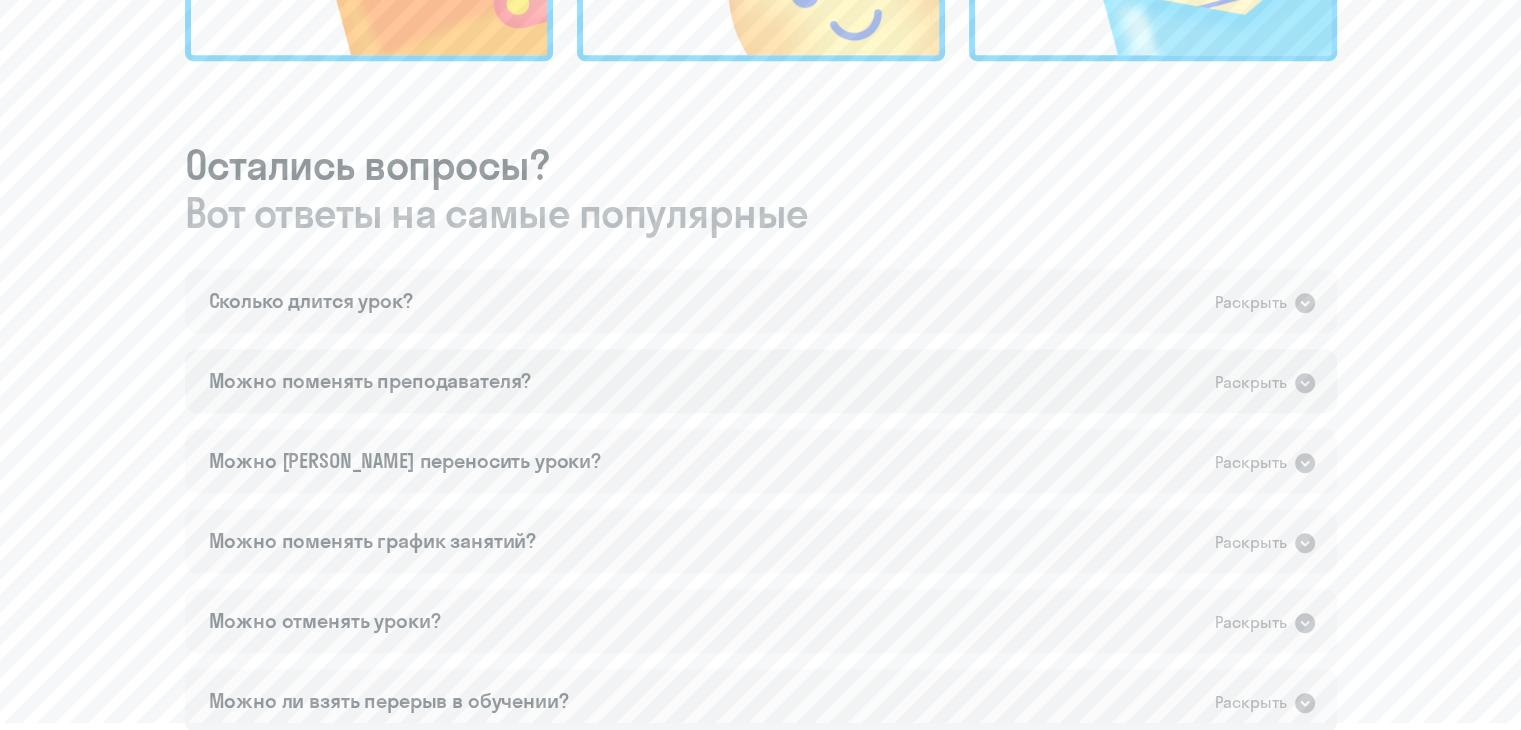 click on "Можно поменять преподавателя?   Раскрыть" 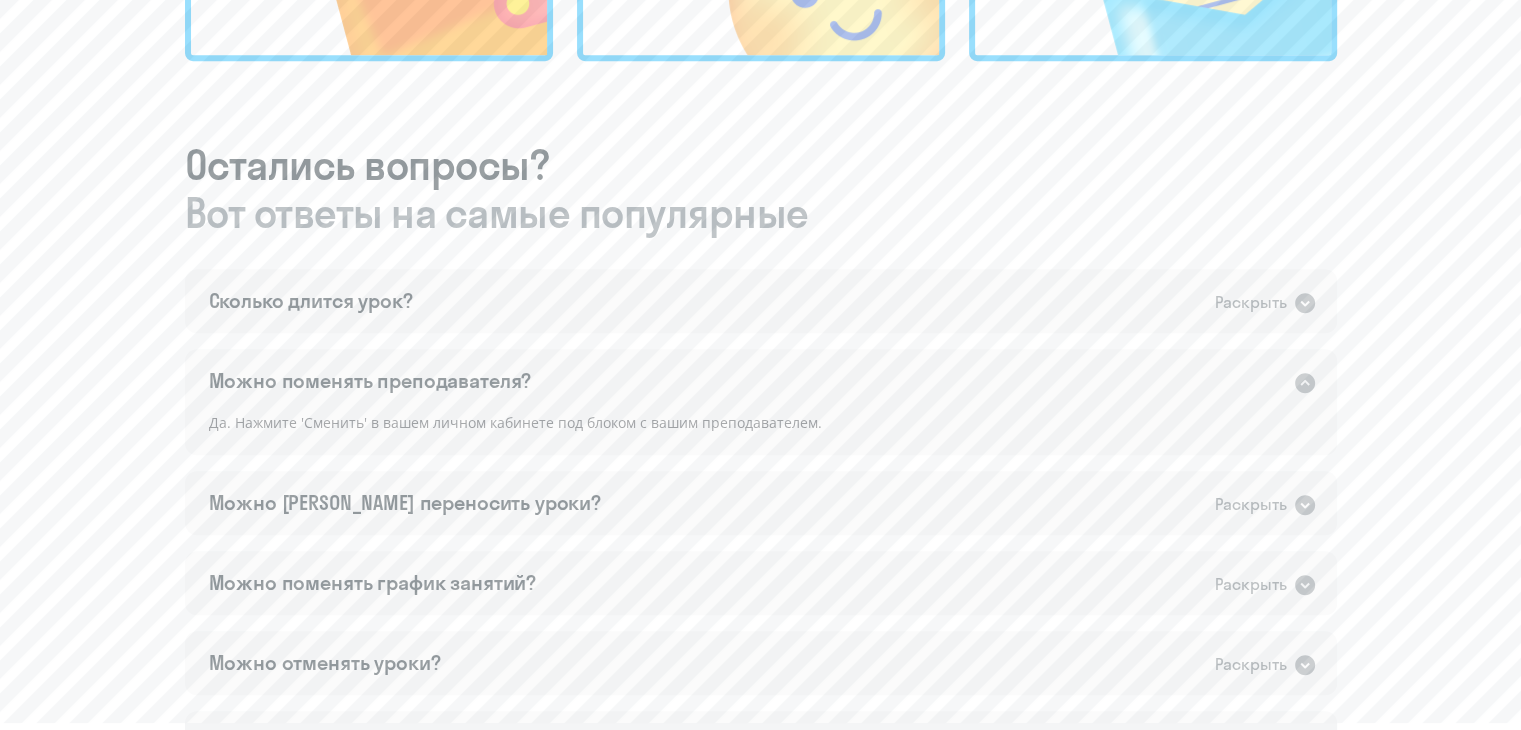click on "Можно поменять преподавателя?   Раскрыть" 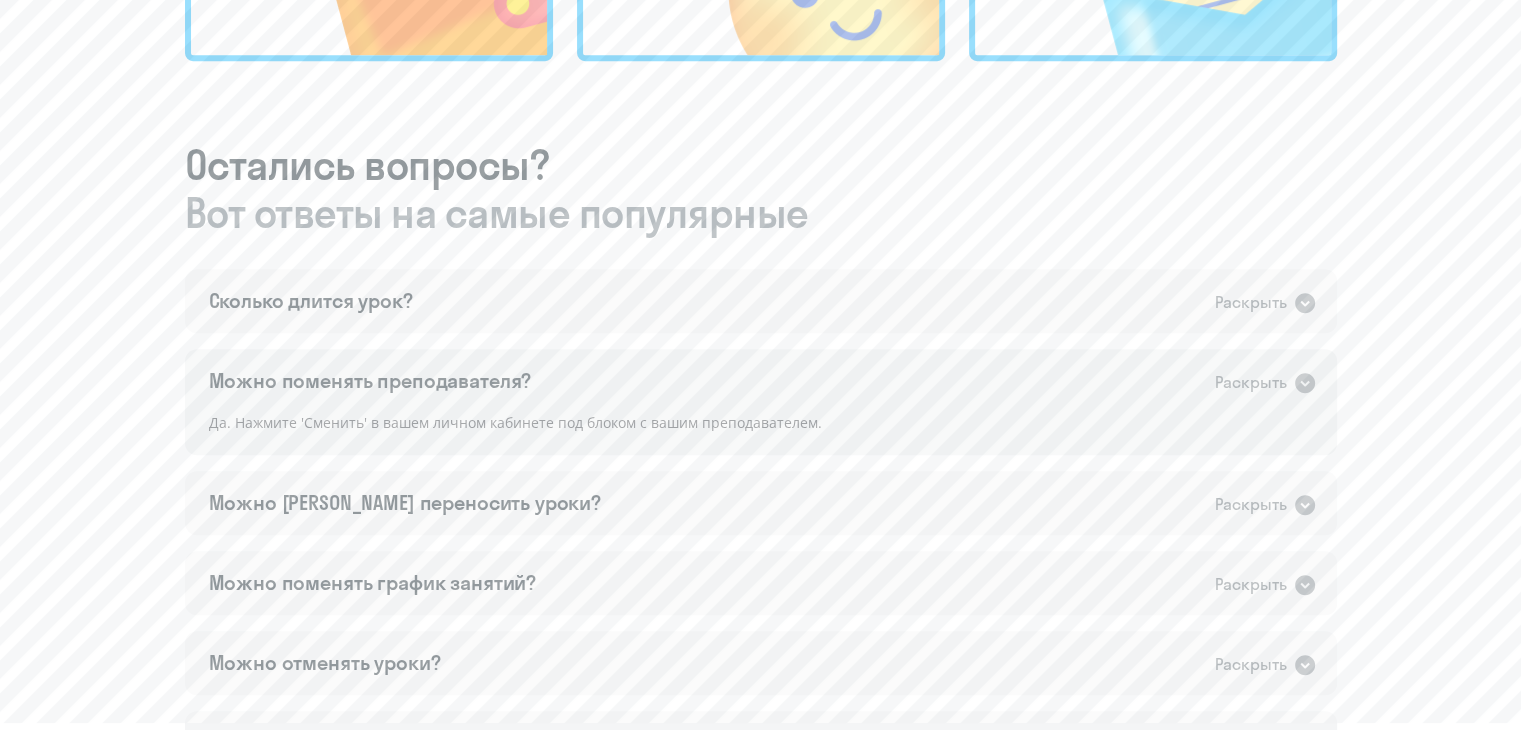 click on "Можно поменять преподавателя?   Раскрыть" 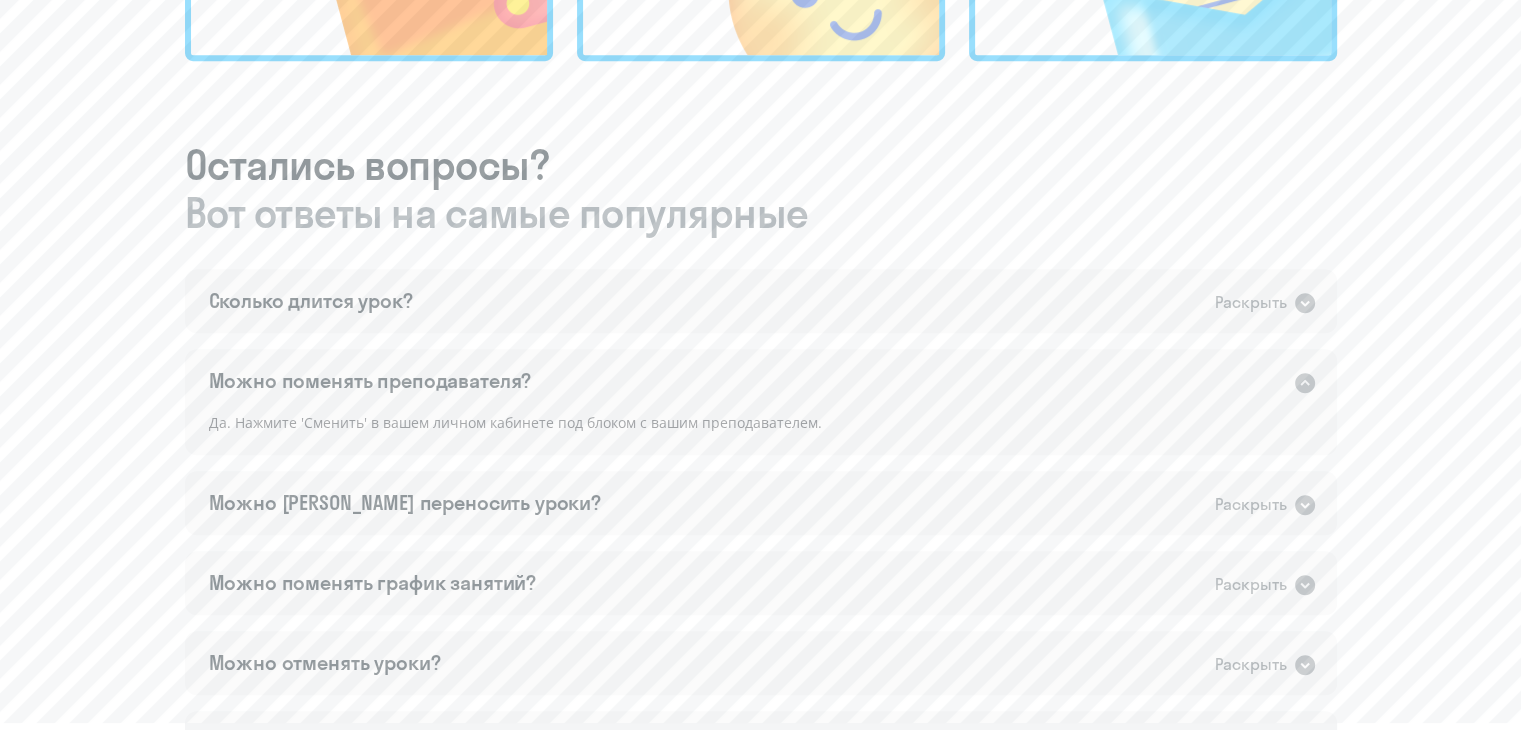 click on "Можно поменять преподавателя?   Раскрыть" 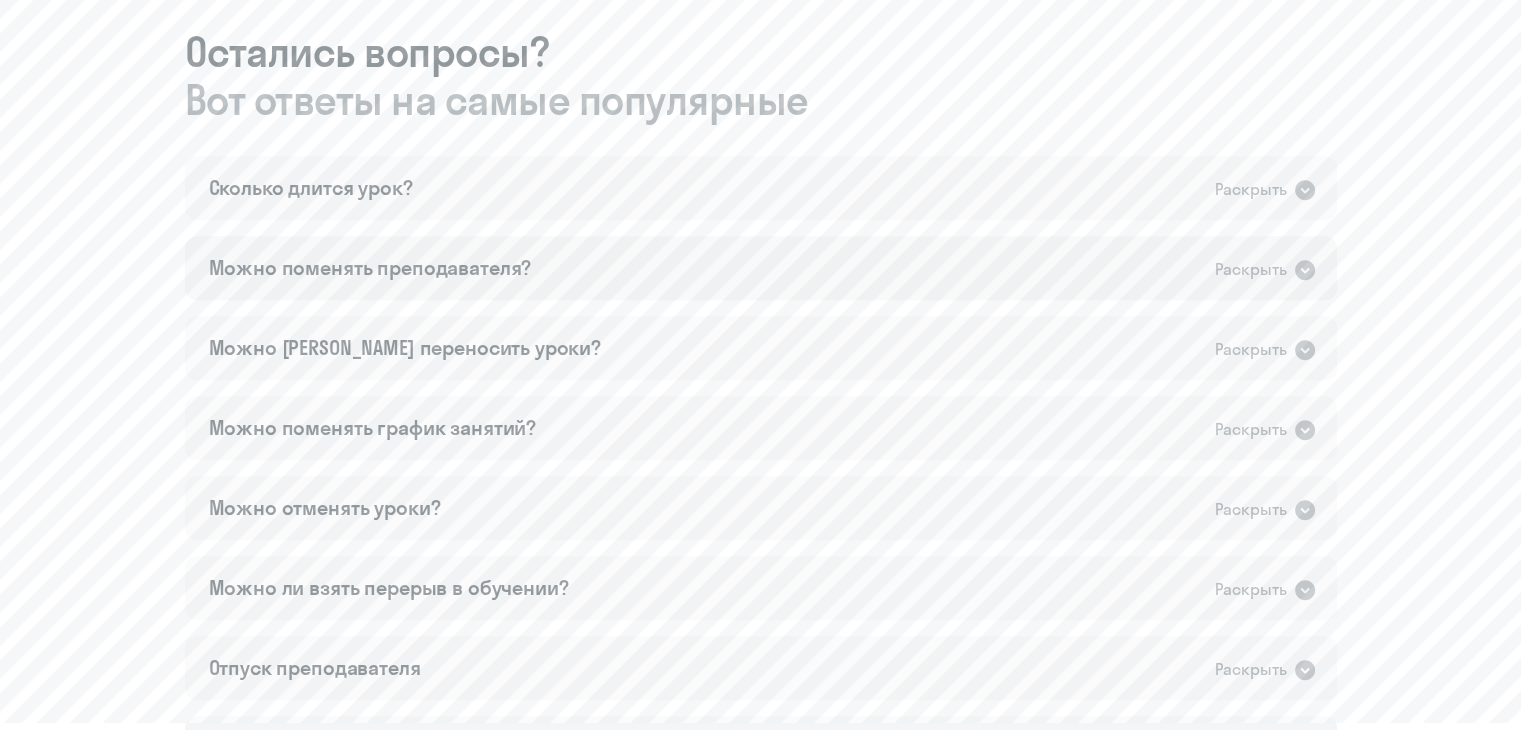 scroll, scrollTop: 1200, scrollLeft: 0, axis: vertical 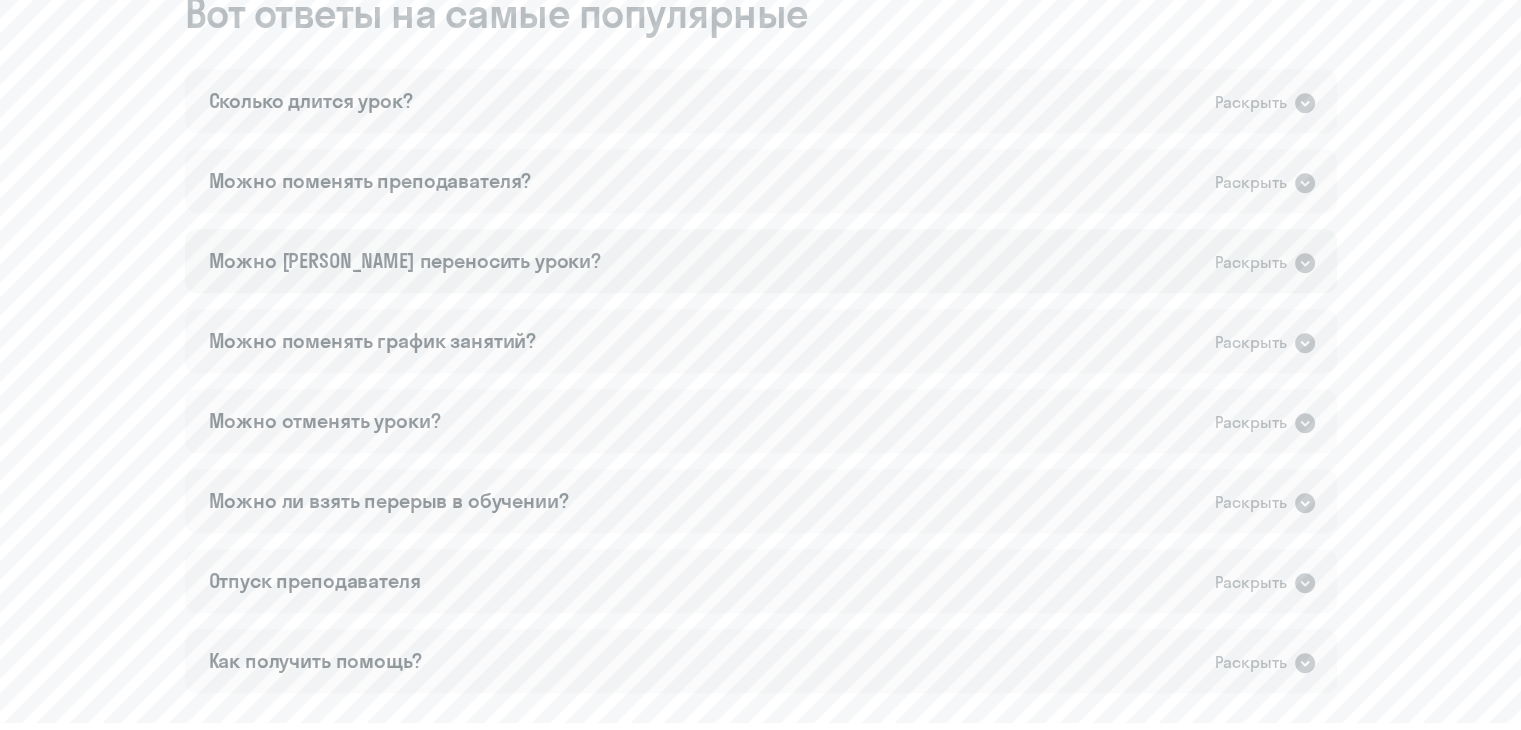 click on "Можно [PERSON_NAME] переносить уроки?   Раскрыть" 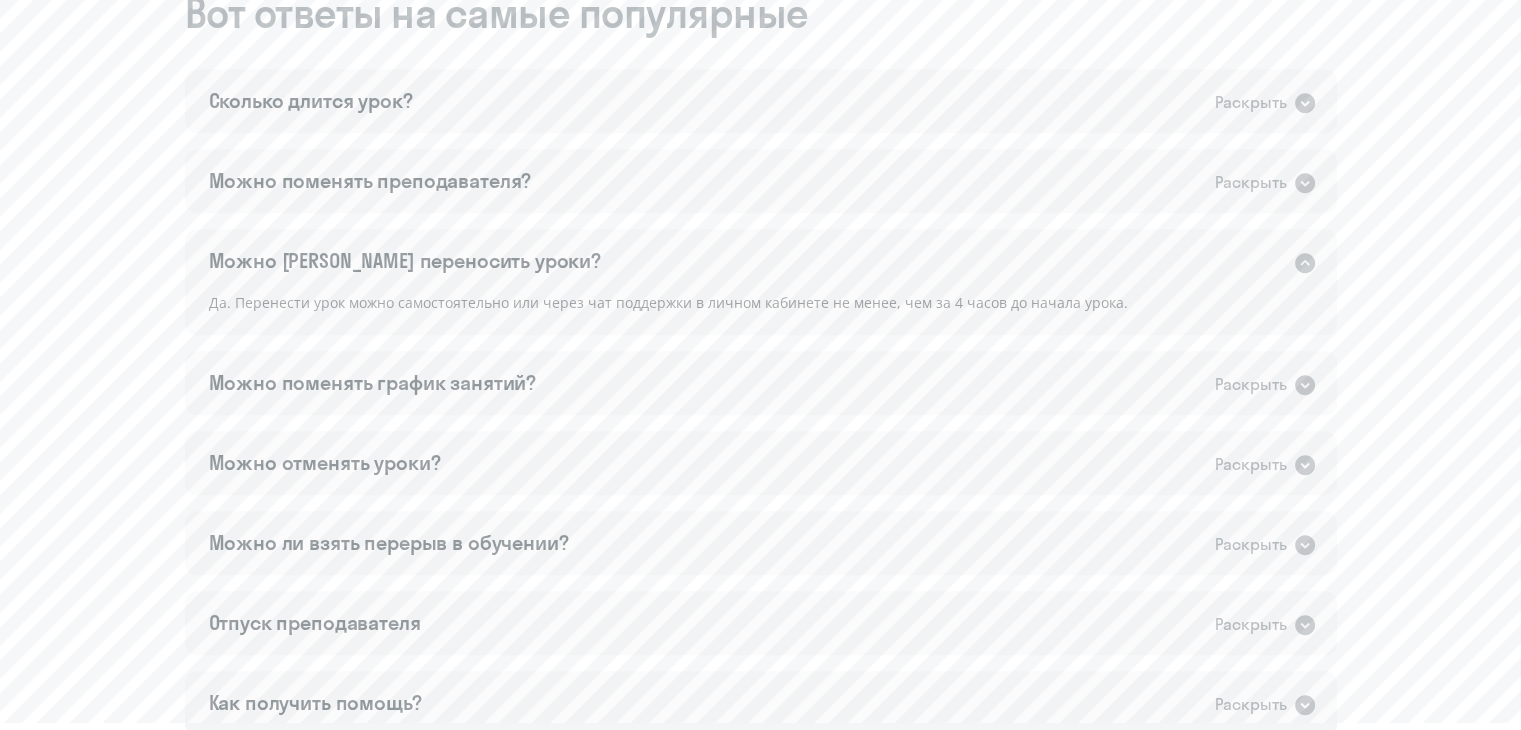 click on "Можно [PERSON_NAME] переносить уроки?   Раскрыть" 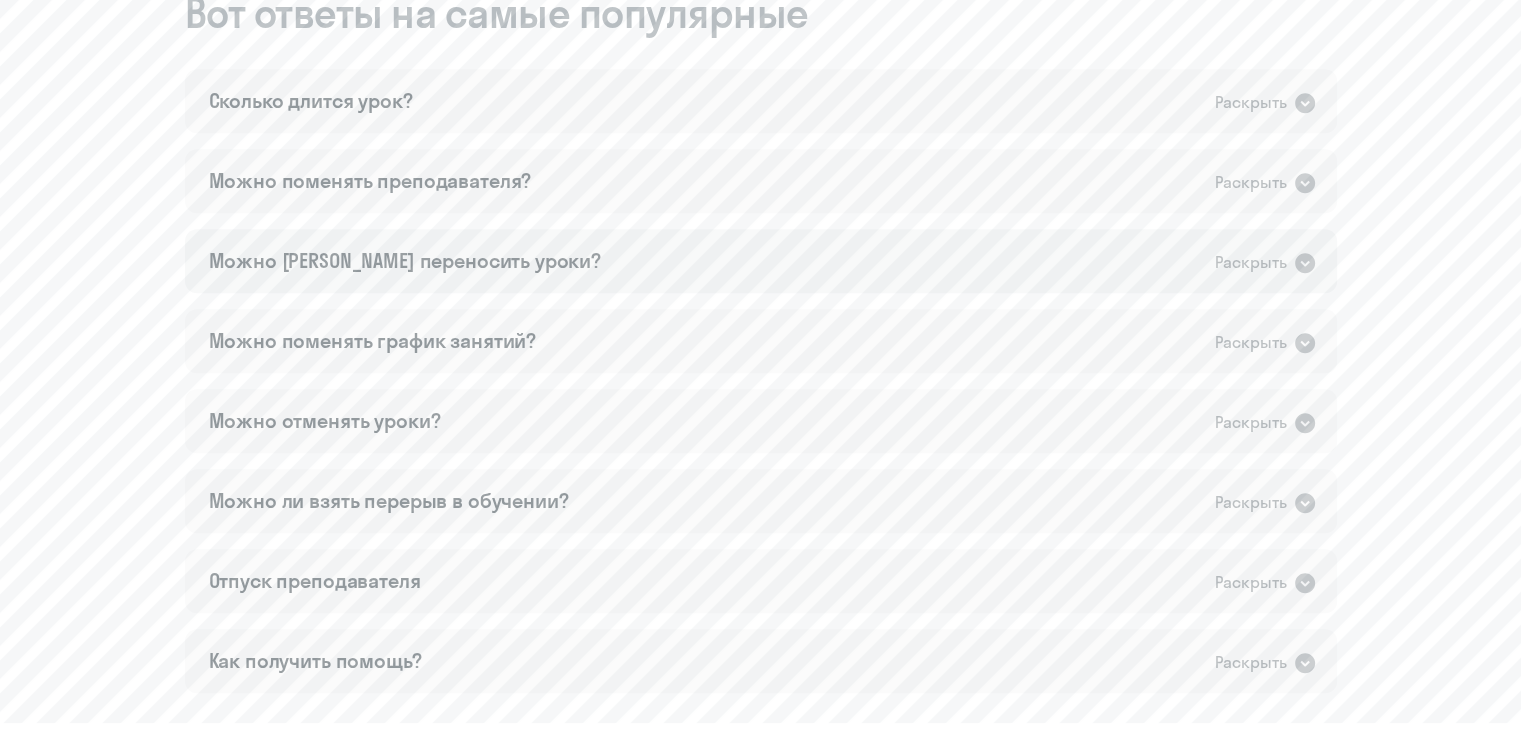 click on "Можно [PERSON_NAME] переносить уроки?   Раскрыть" 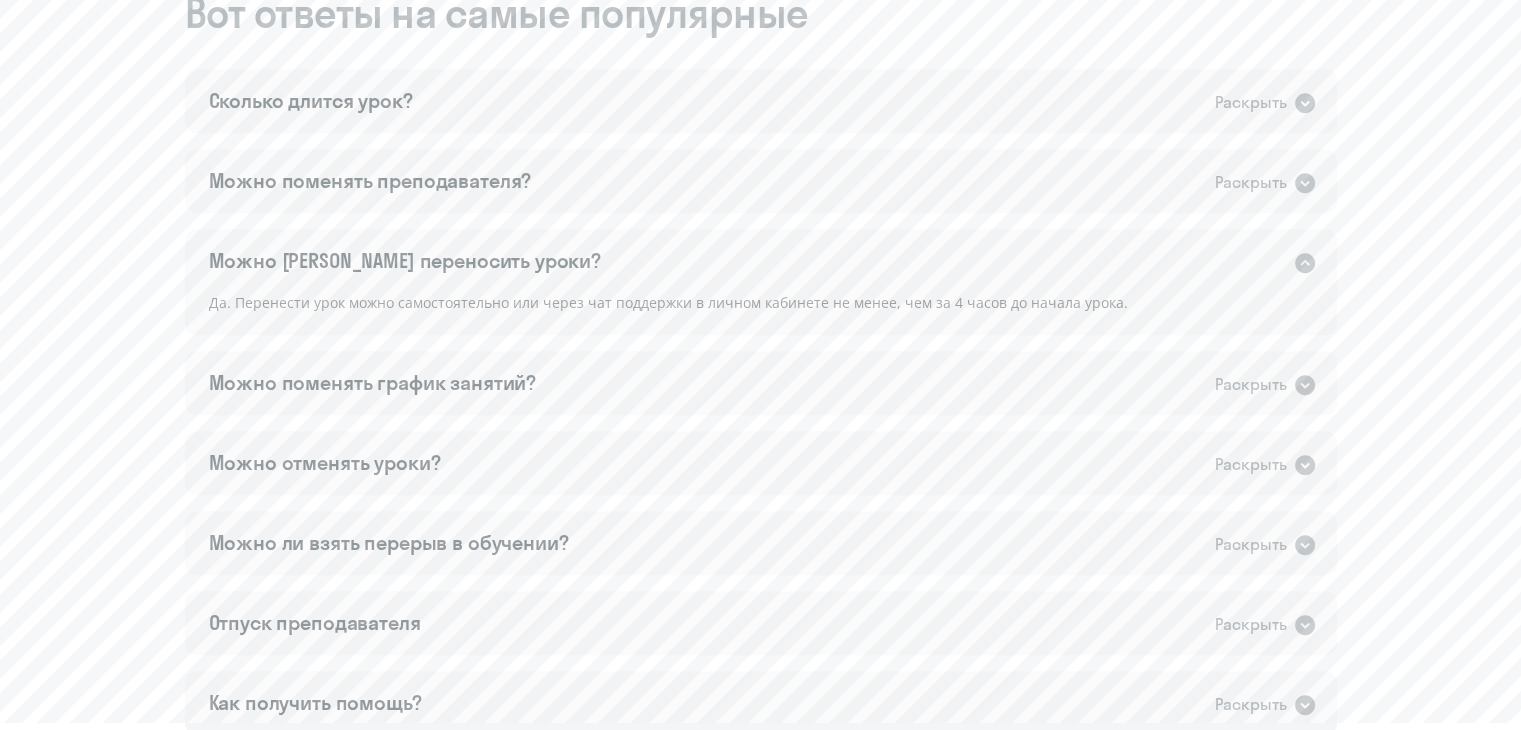 click on "Можно [PERSON_NAME] переносить уроки?   Раскрыть" 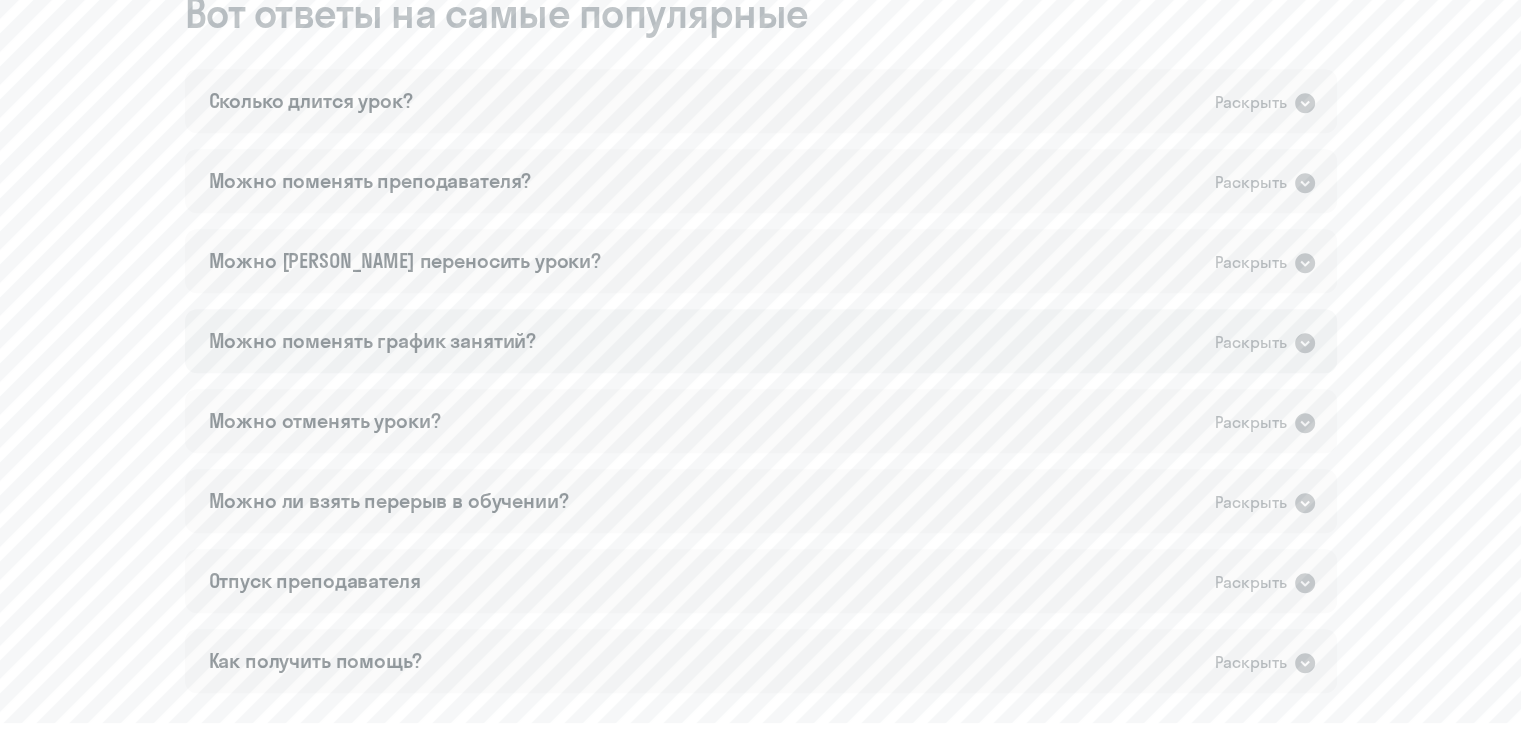 click on "Можно поменять график занятий?   Раскрыть" 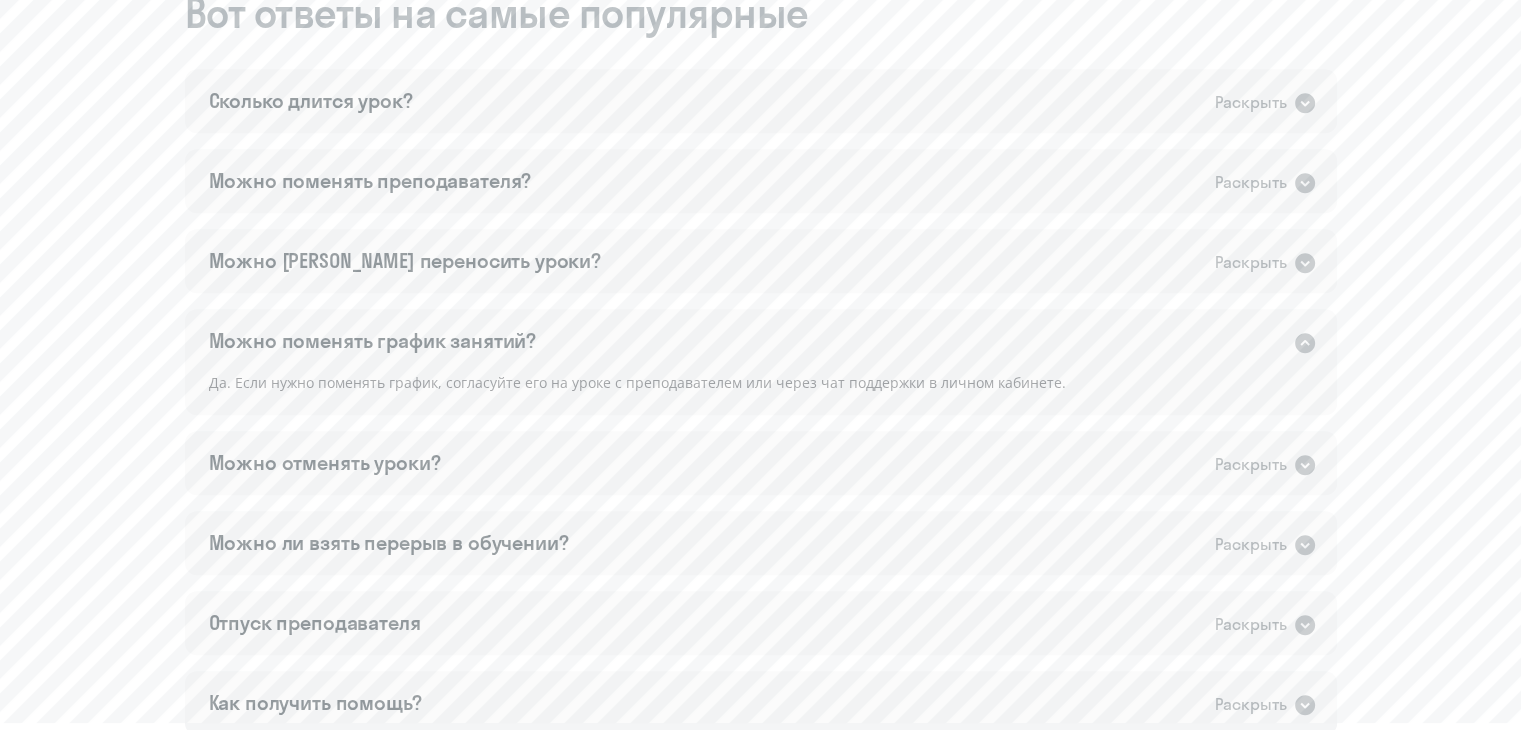 click on "Можно поменять график занятий?   Раскрыть" 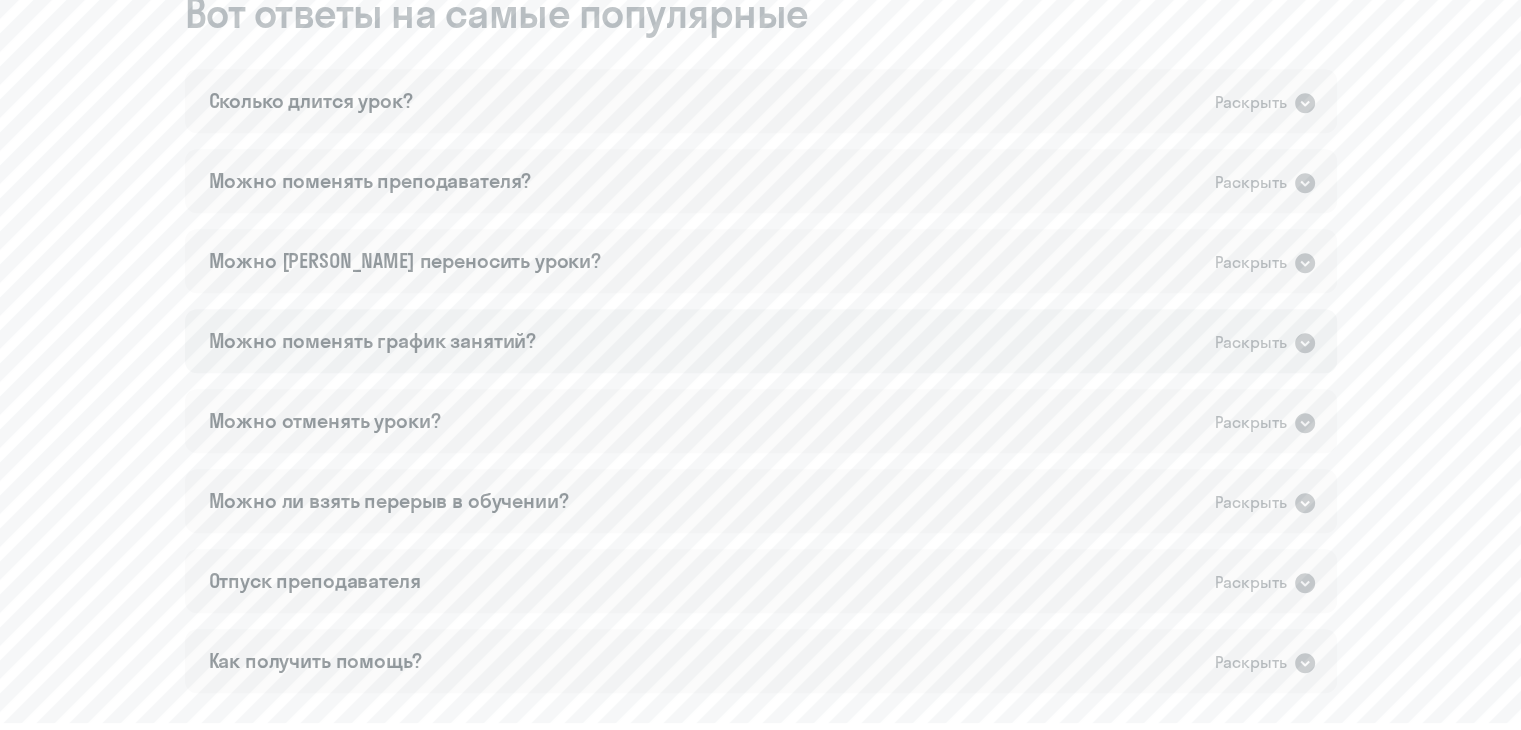 scroll, scrollTop: 1300, scrollLeft: 0, axis: vertical 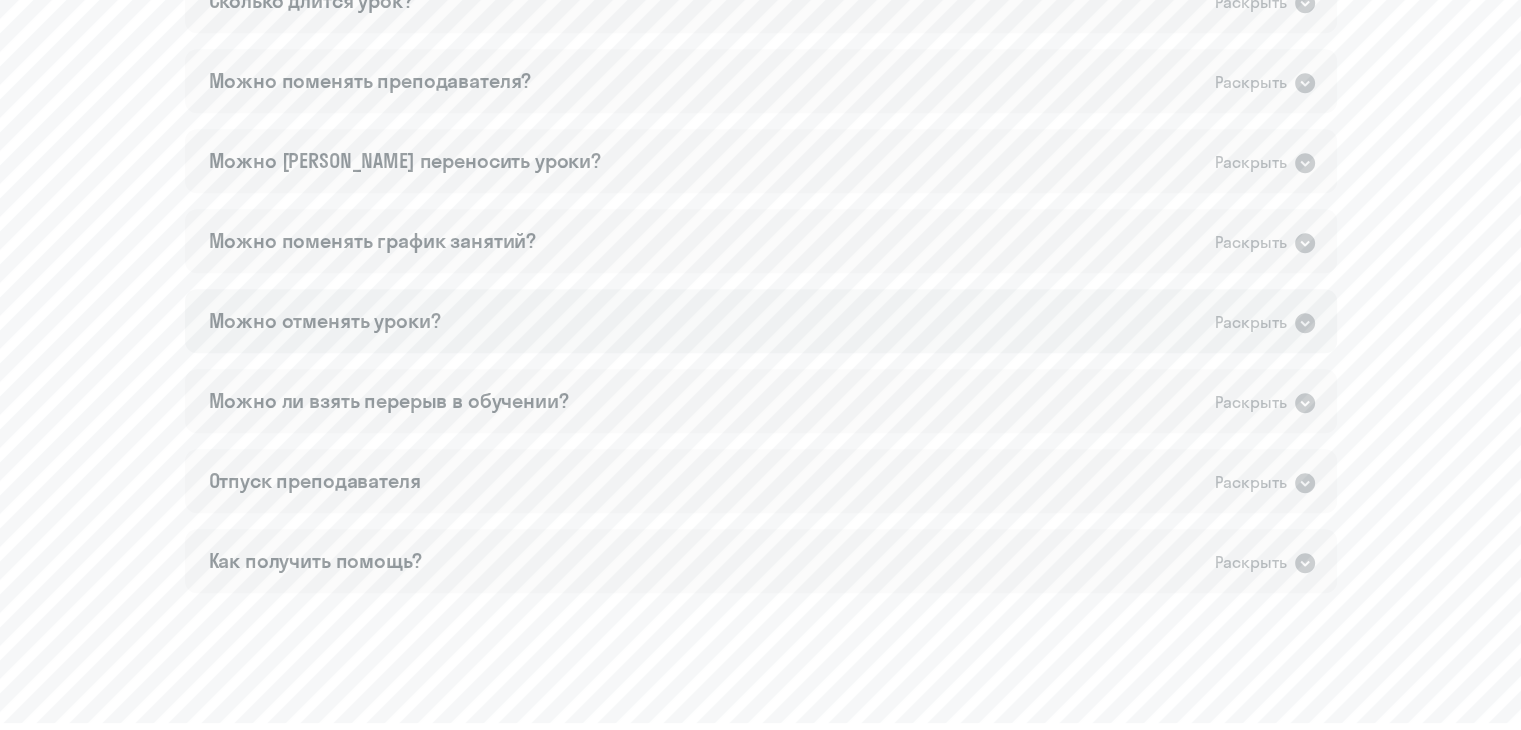click on "Можно отменять уроки?   Раскрыть" 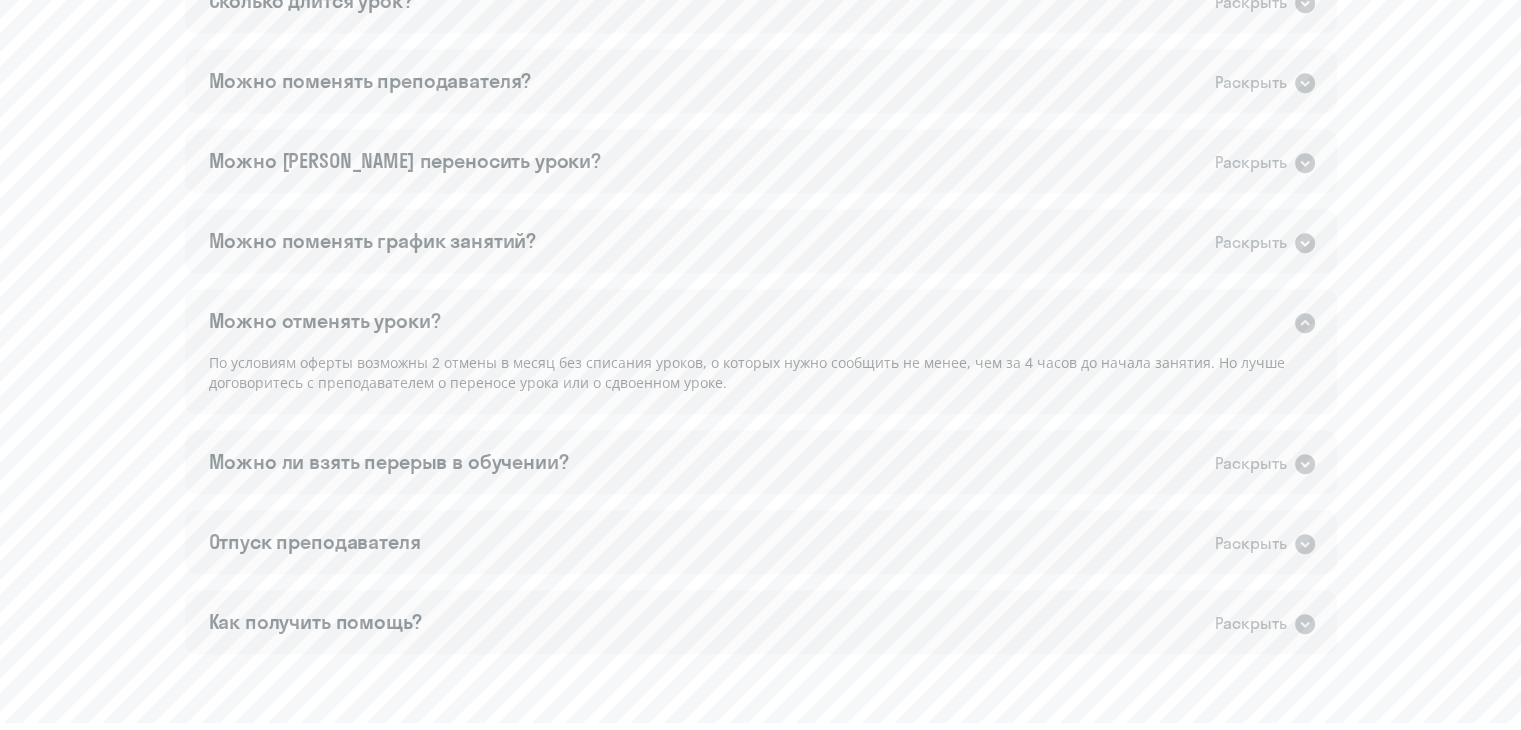 click on "Можно отменять уроки?   Раскрыть" 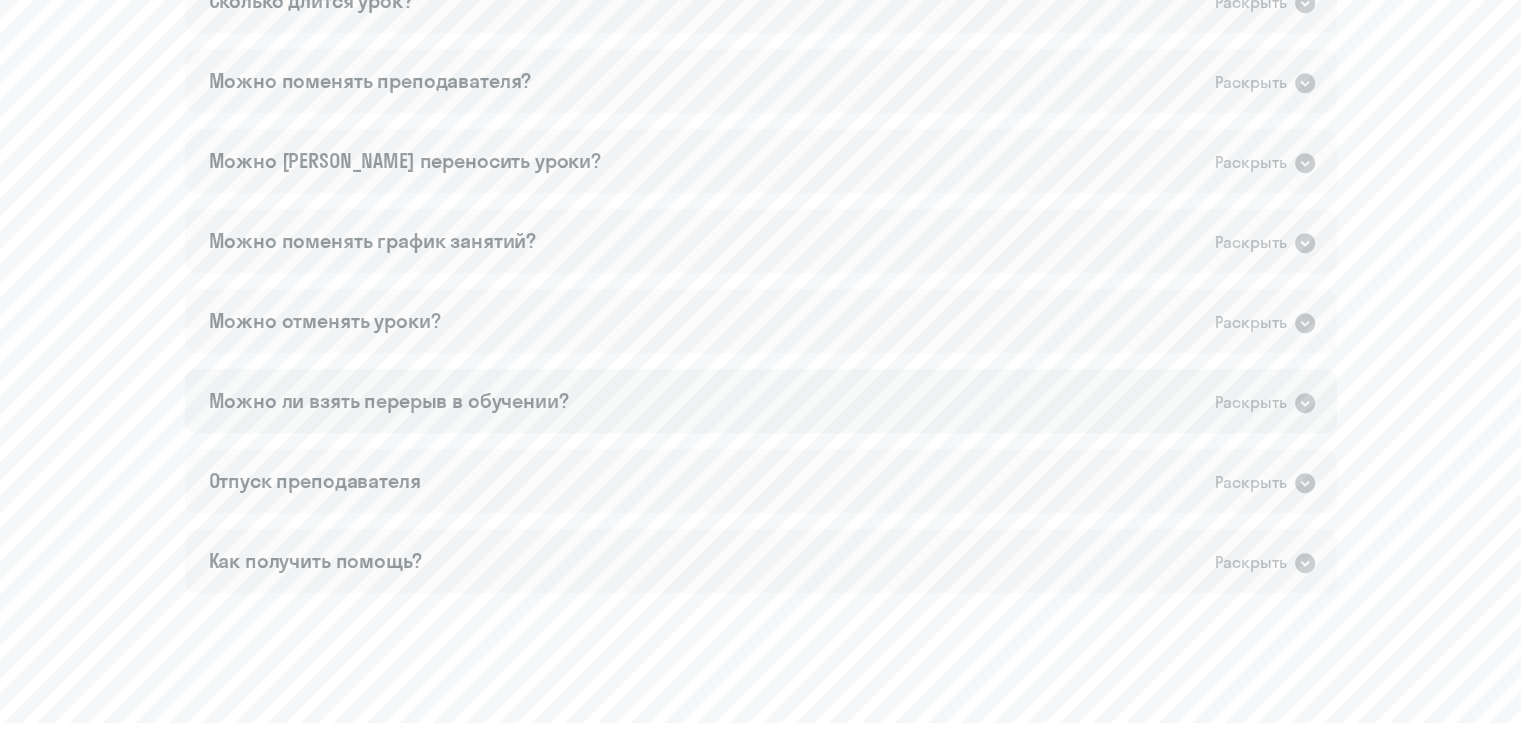 click on "Можно ли взять перерыв в обучении?   Раскрыть" 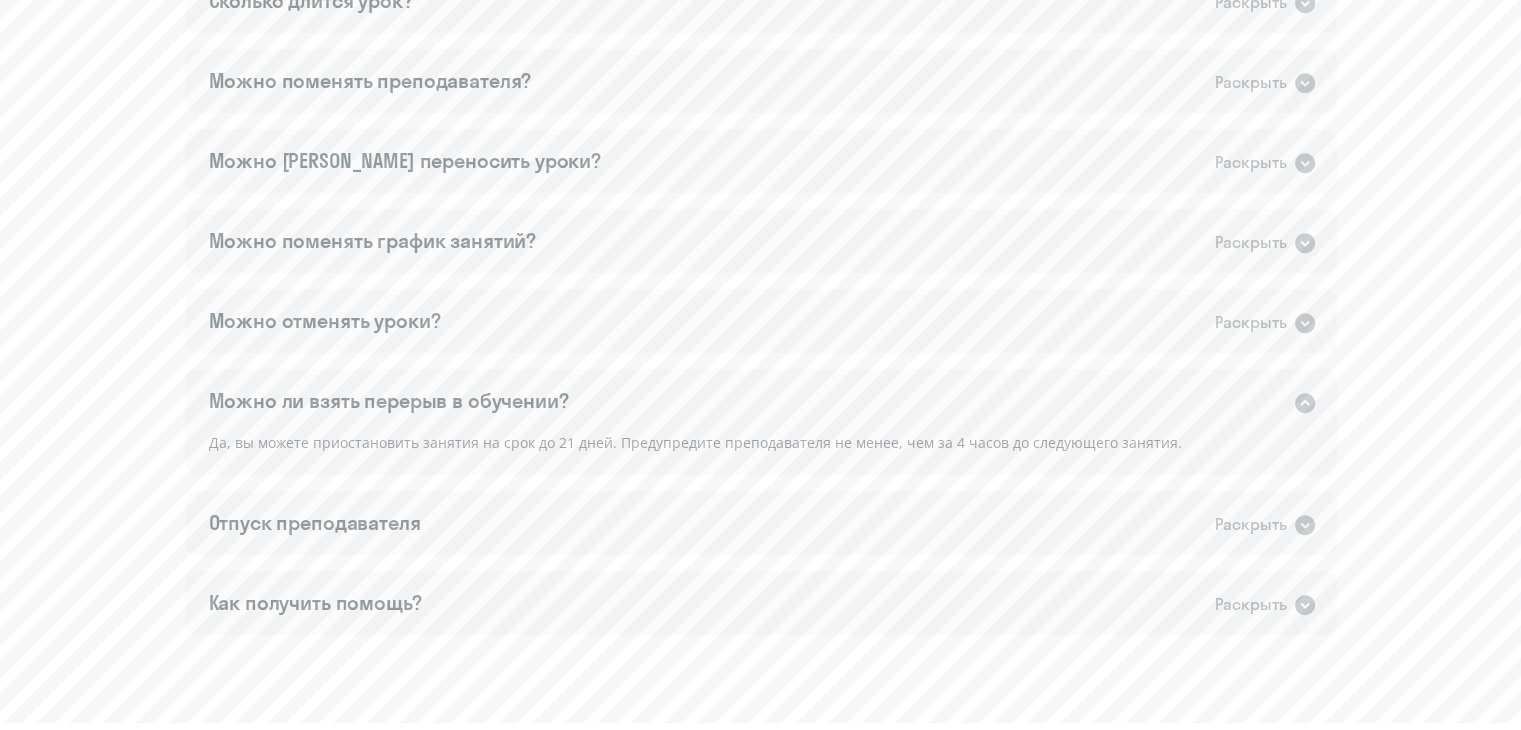 click on "Можно ли взять перерыв в обучении?   Раскрыть" 